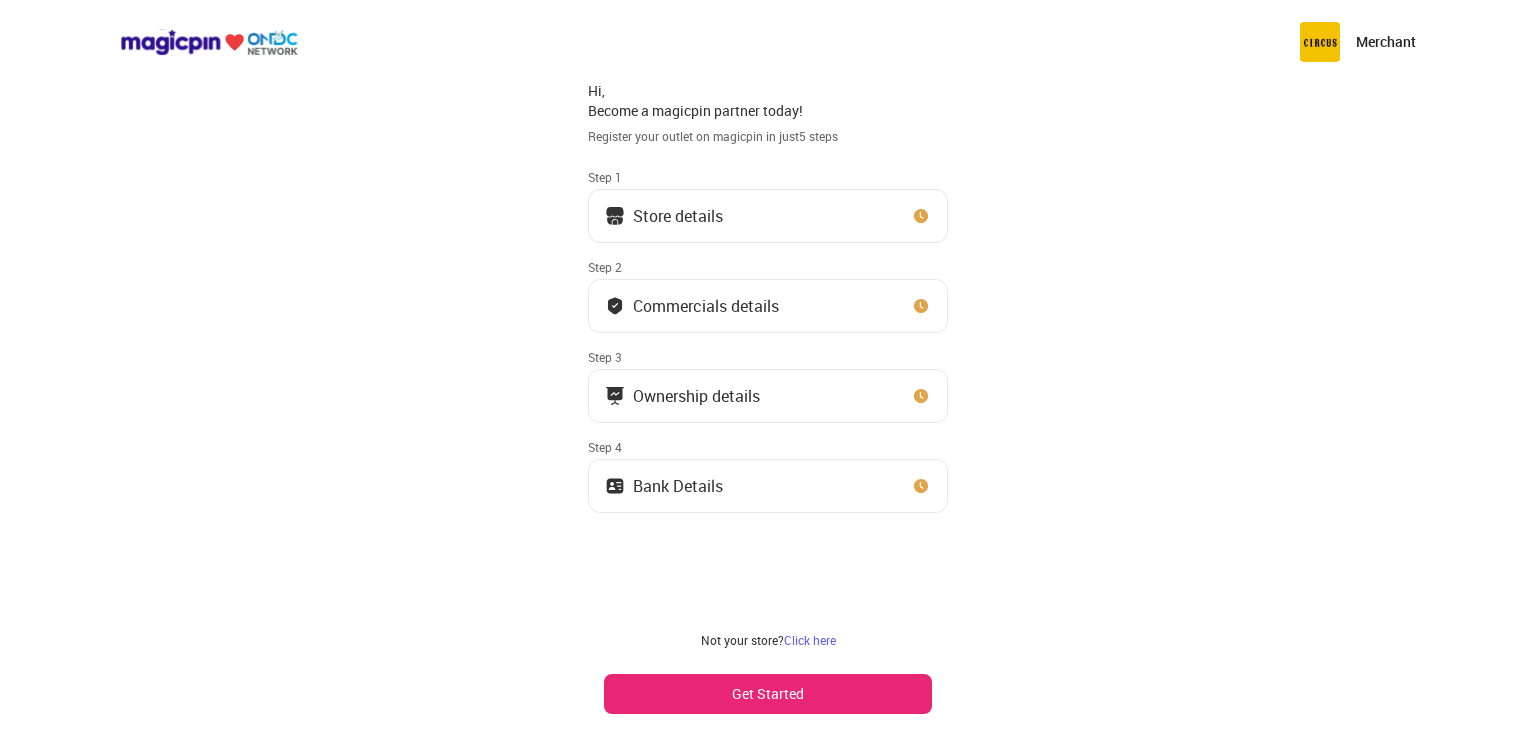 scroll, scrollTop: 0, scrollLeft: 0, axis: both 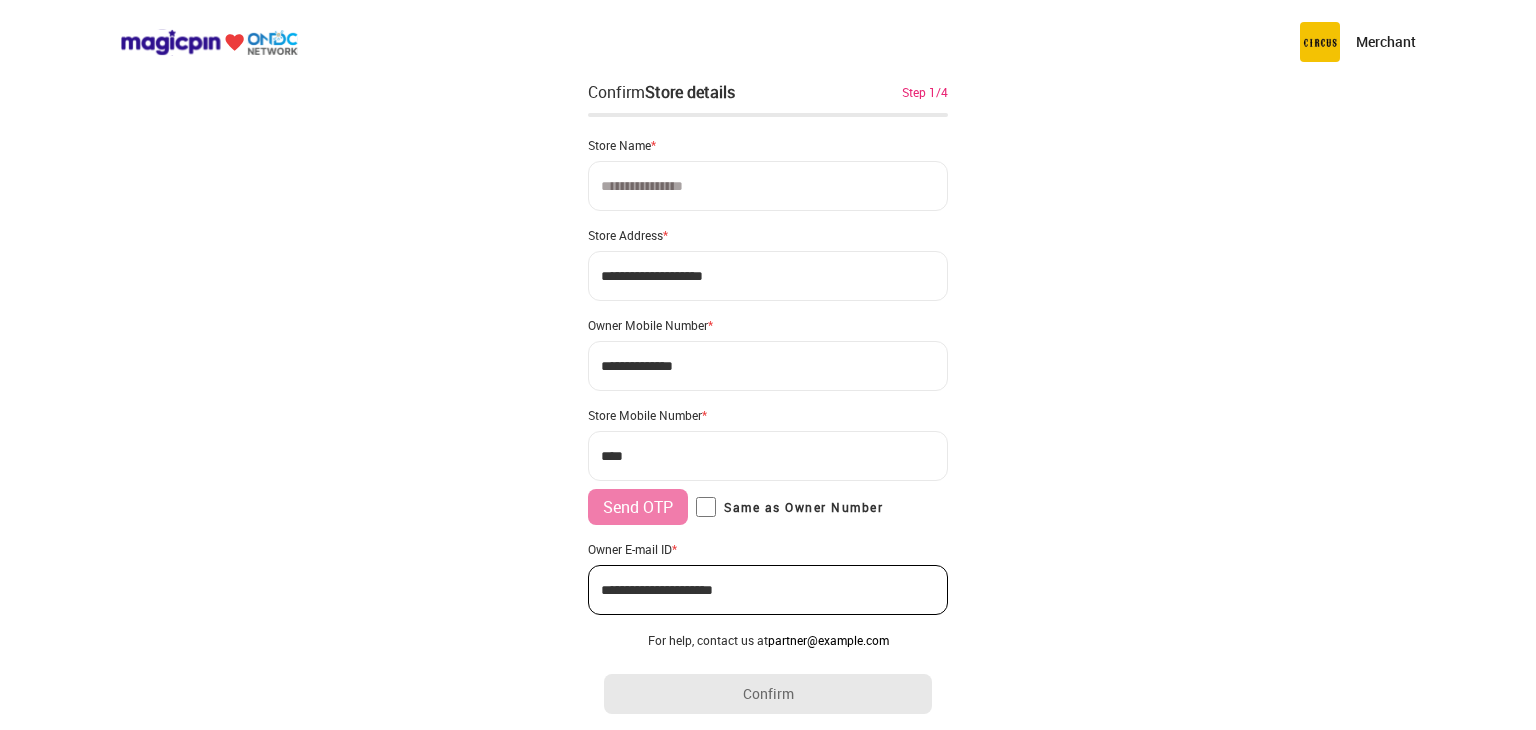 click at bounding box center (768, 186) 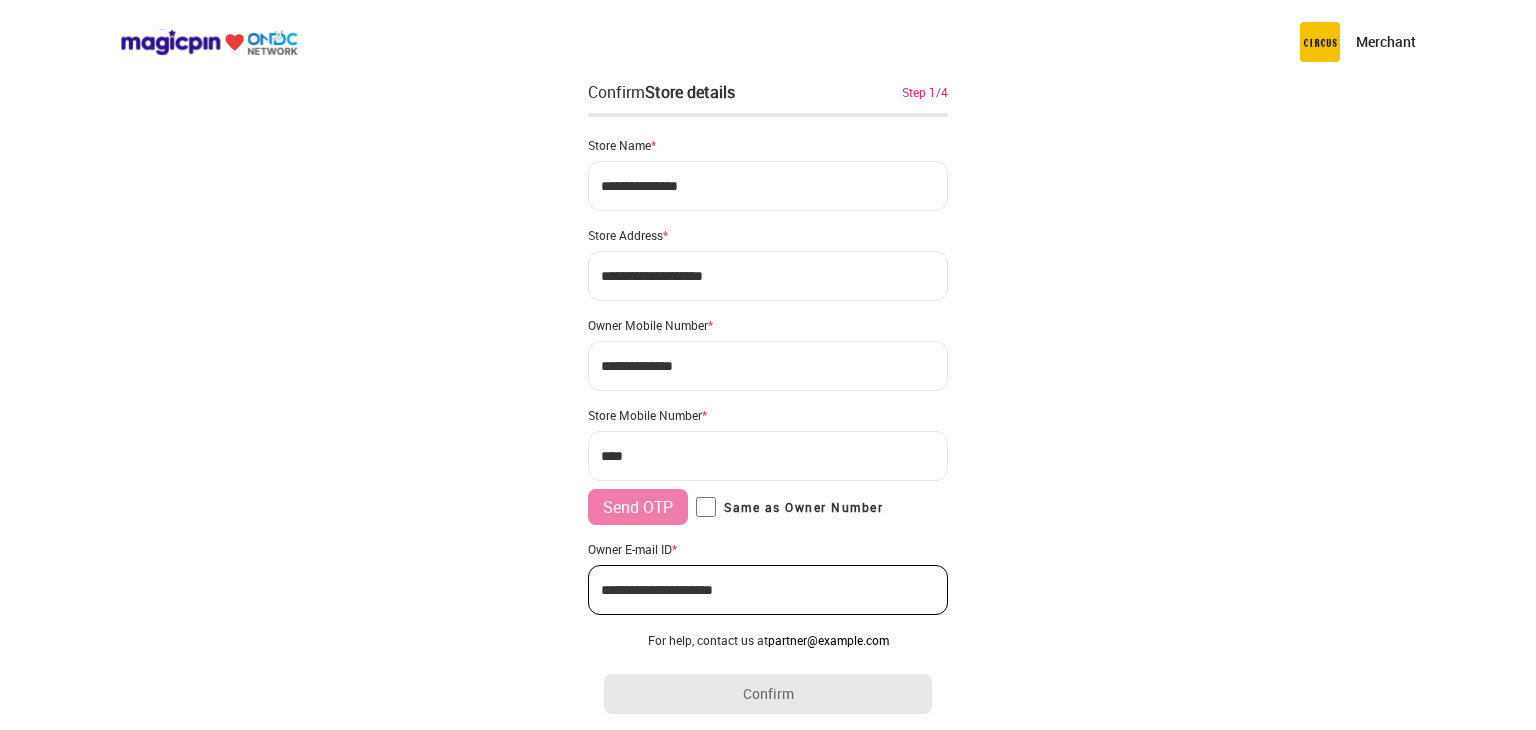 type on "**********" 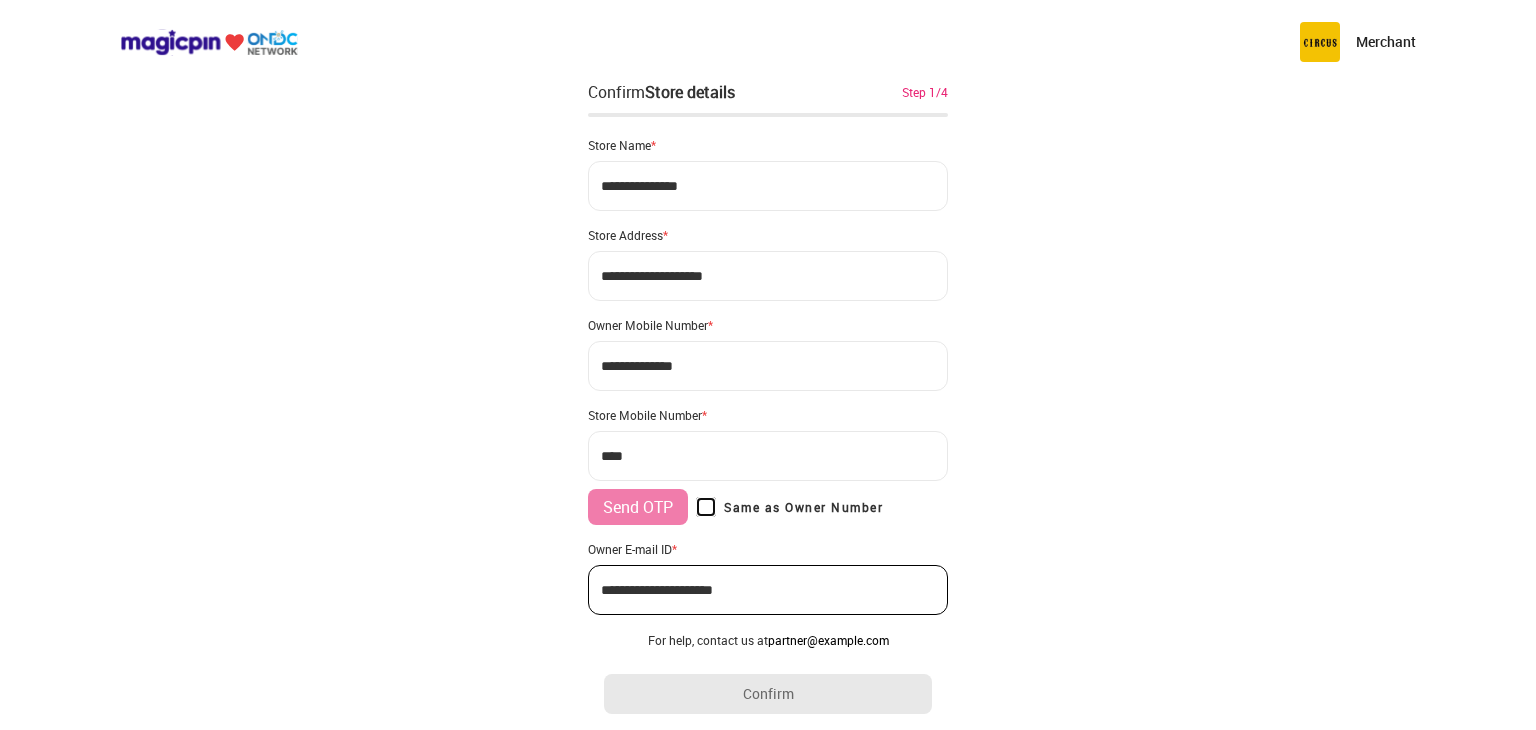 type on "**********" 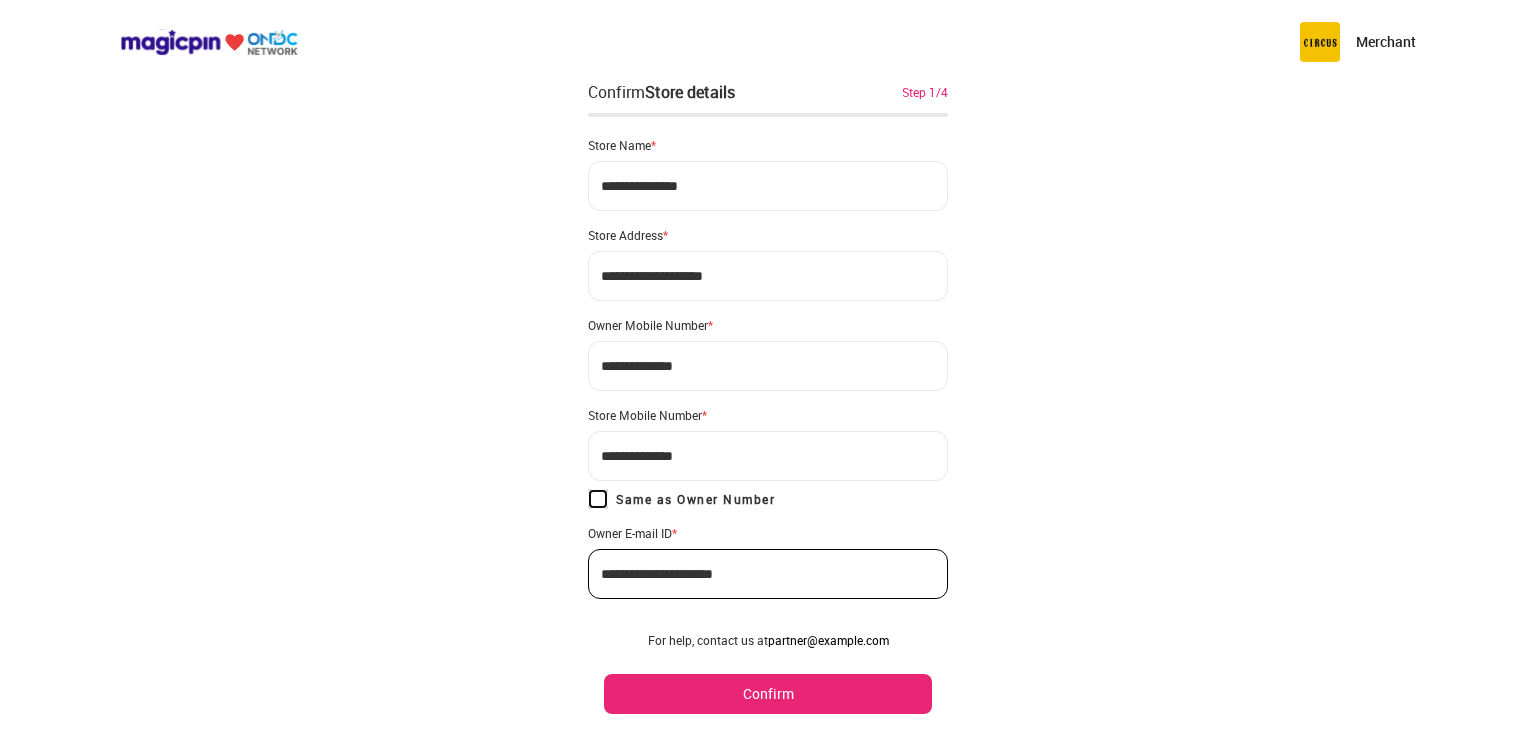scroll, scrollTop: 47, scrollLeft: 0, axis: vertical 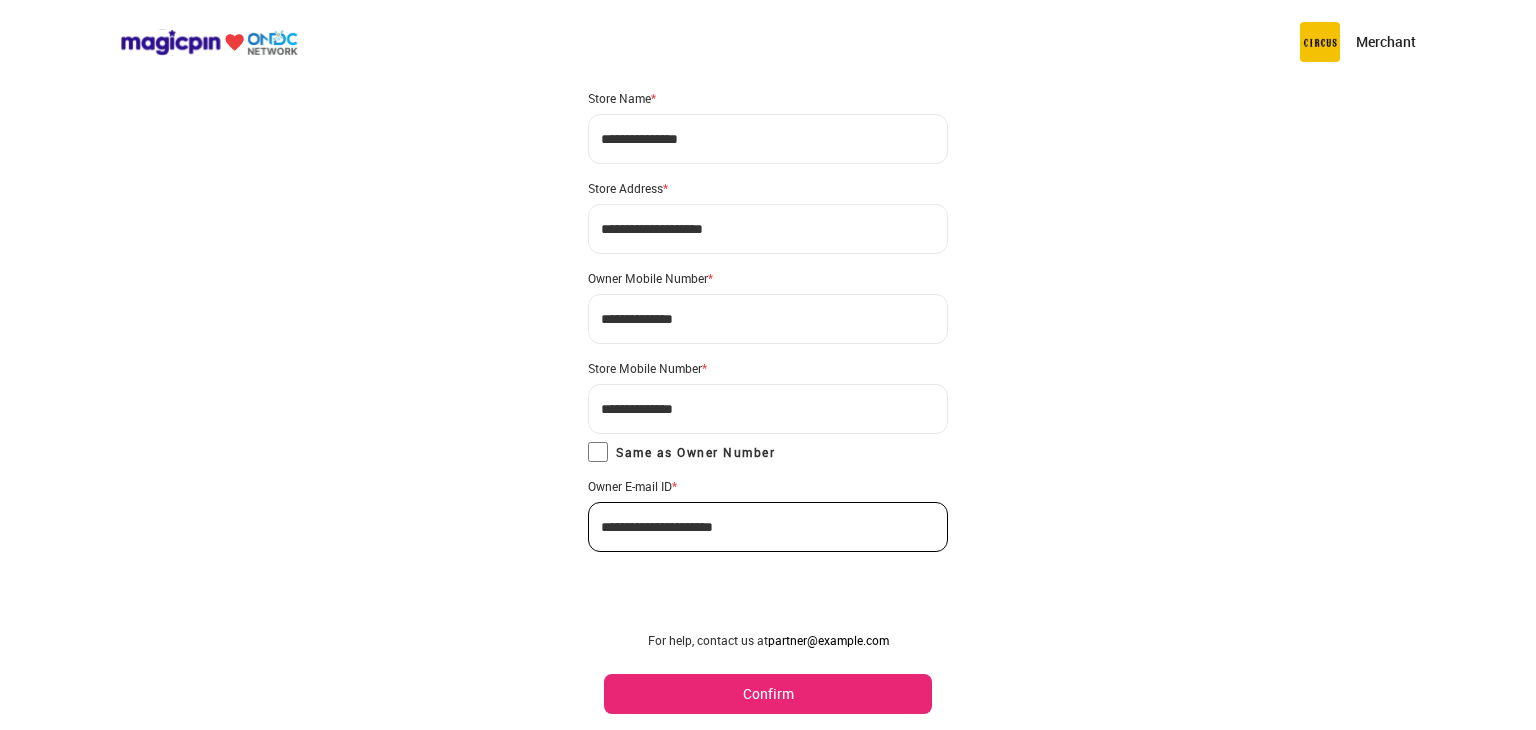 click on "Confirm" at bounding box center [768, 694] 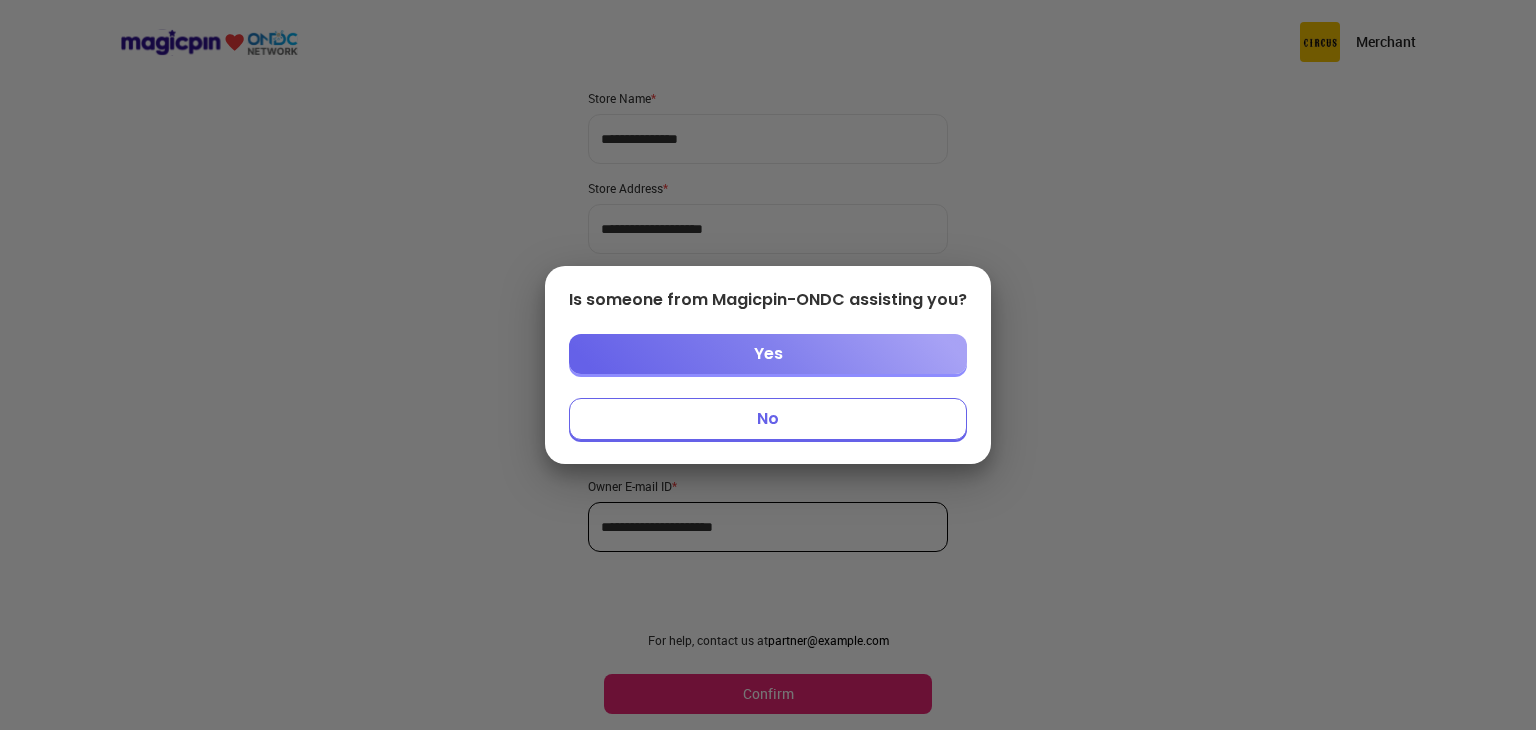 drag, startPoint x: 781, startPoint y: 361, endPoint x: 776, endPoint y: 405, distance: 44.28318 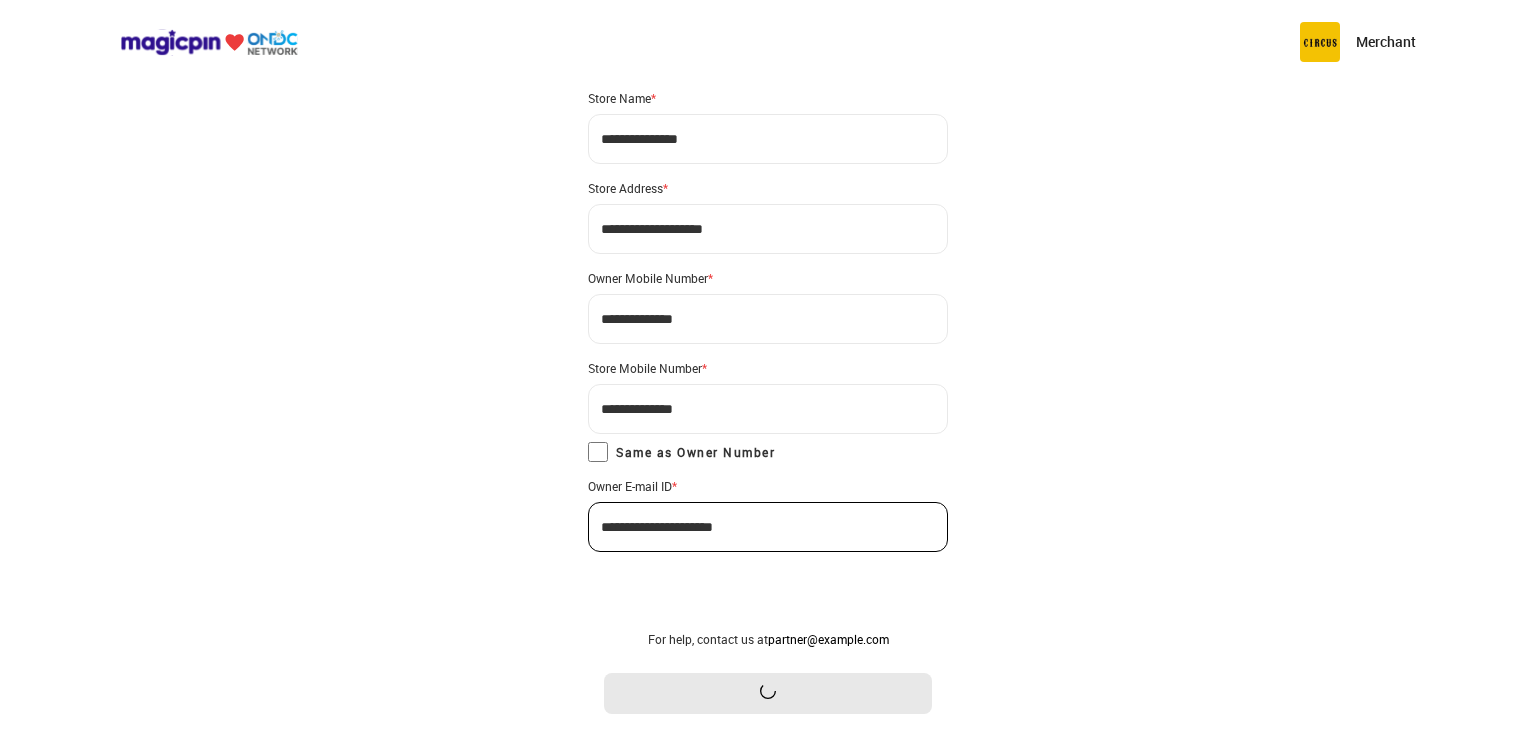 scroll, scrollTop: 0, scrollLeft: 0, axis: both 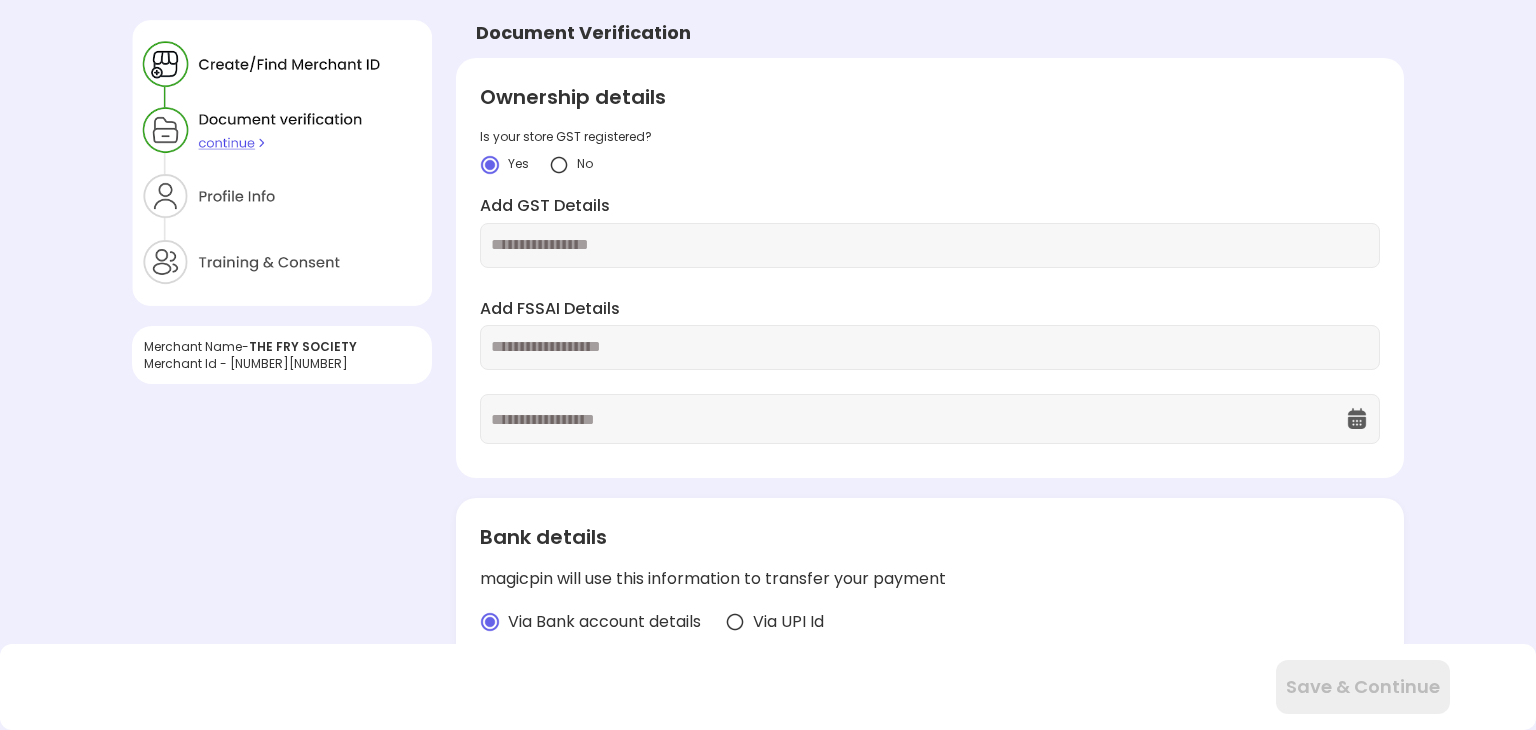 click on "No" at bounding box center [571, 165] 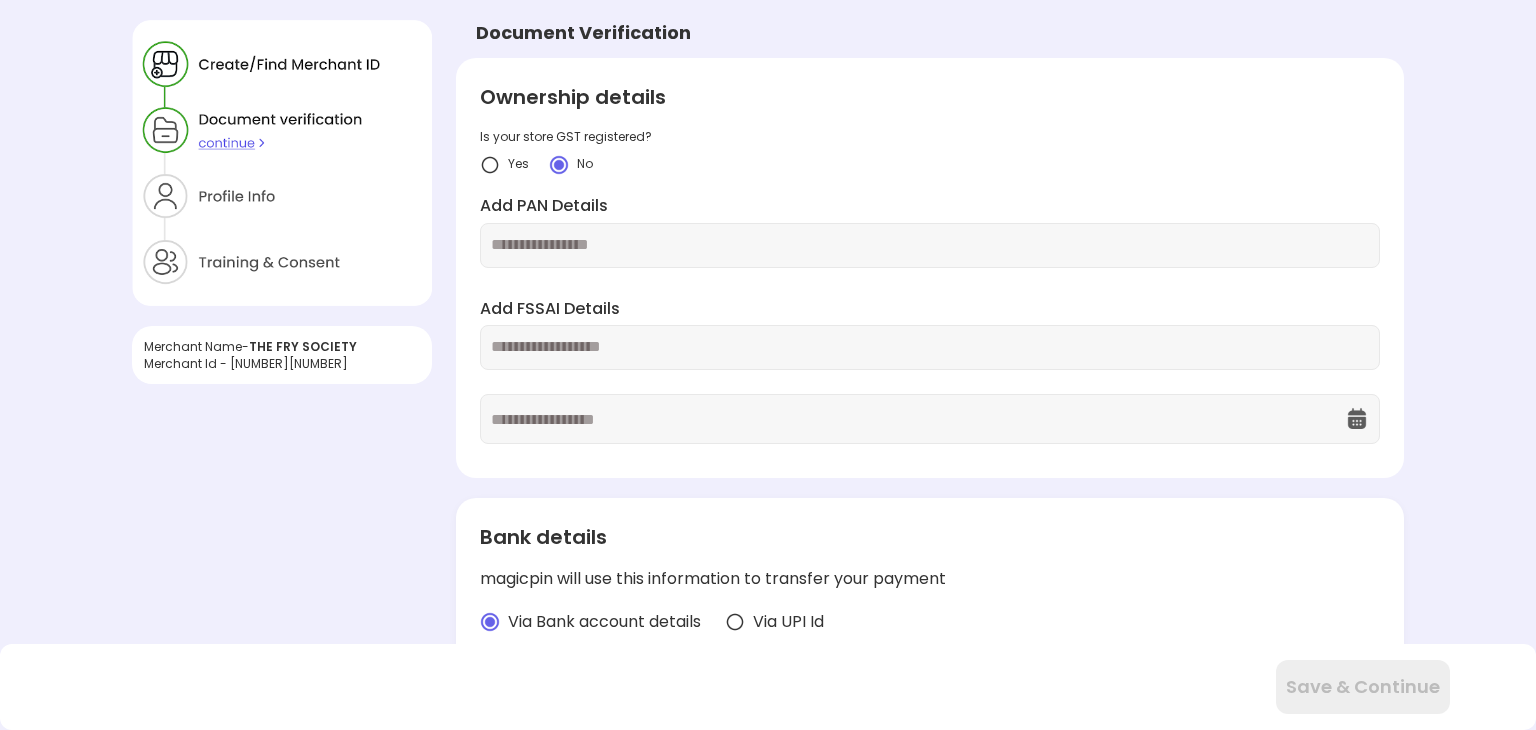 click at bounding box center [559, 165] 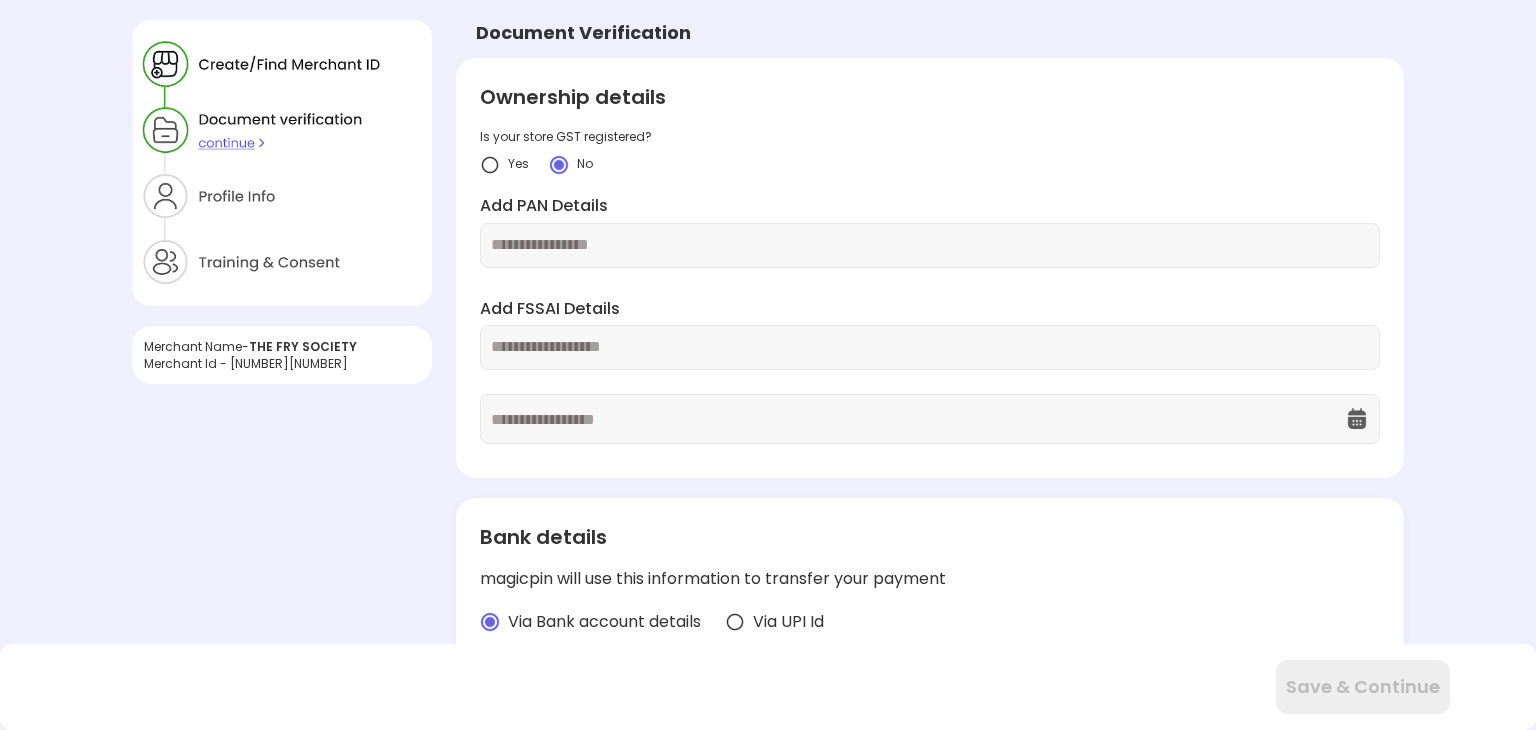 click at bounding box center (930, 245) 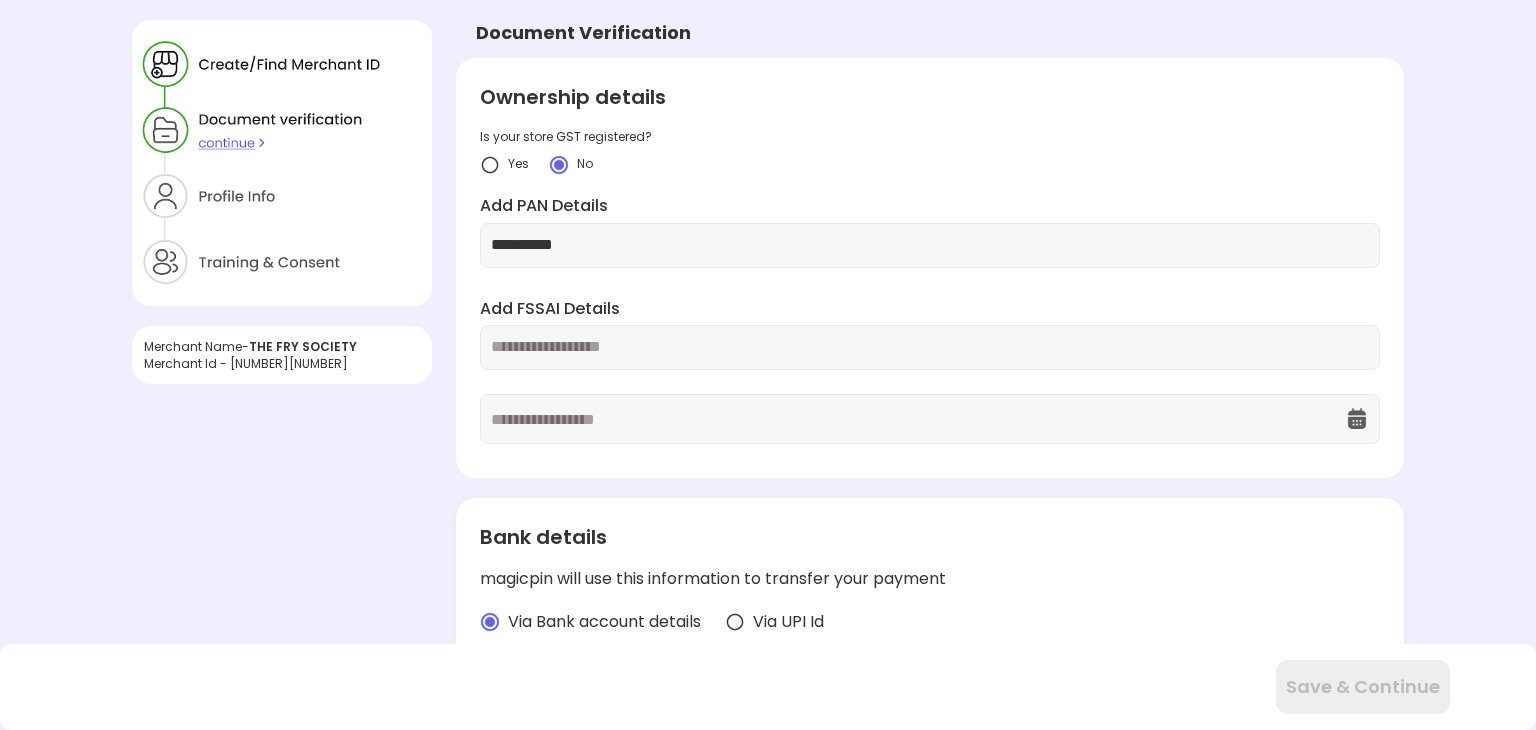 type on "**********" 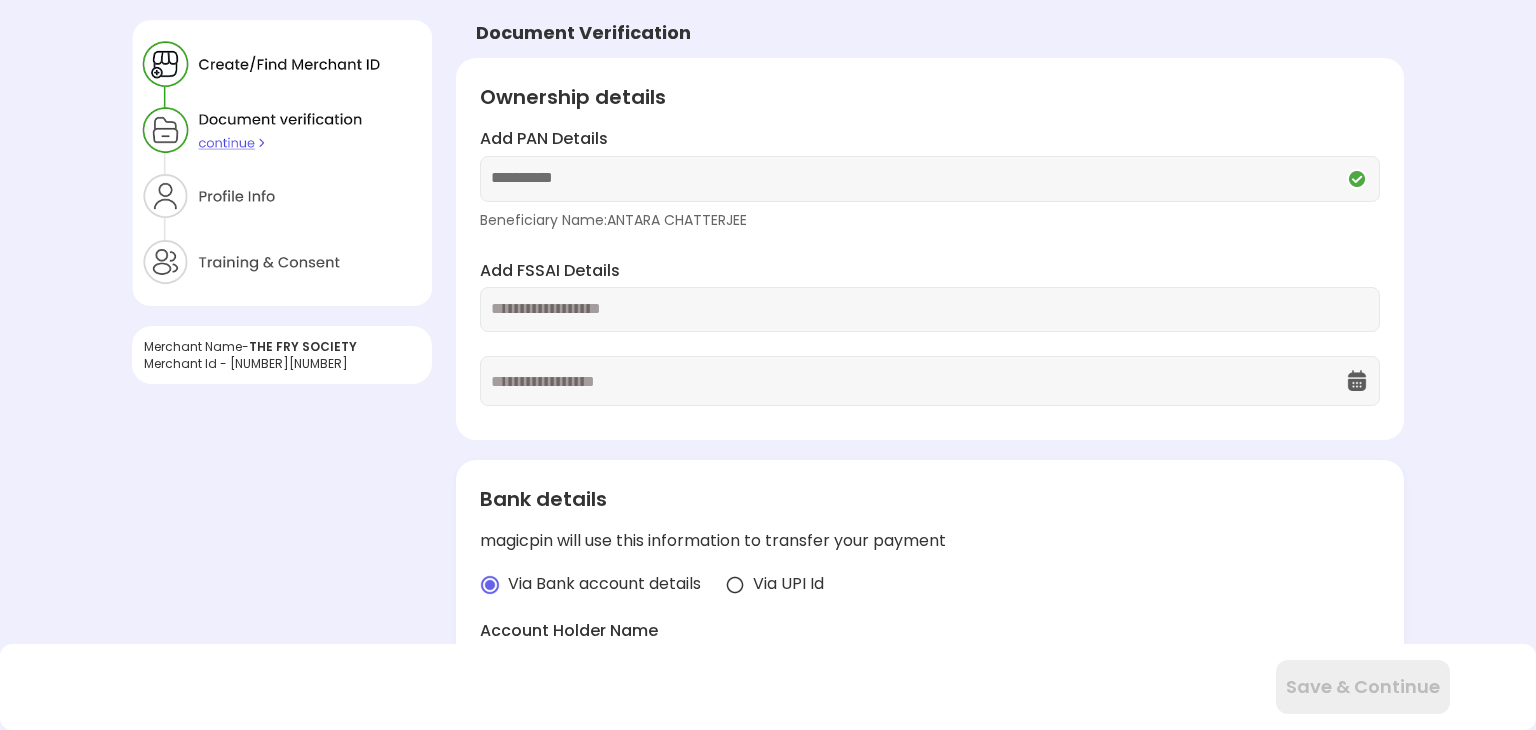 click on "Add FSSAI Details" at bounding box center (930, 333) 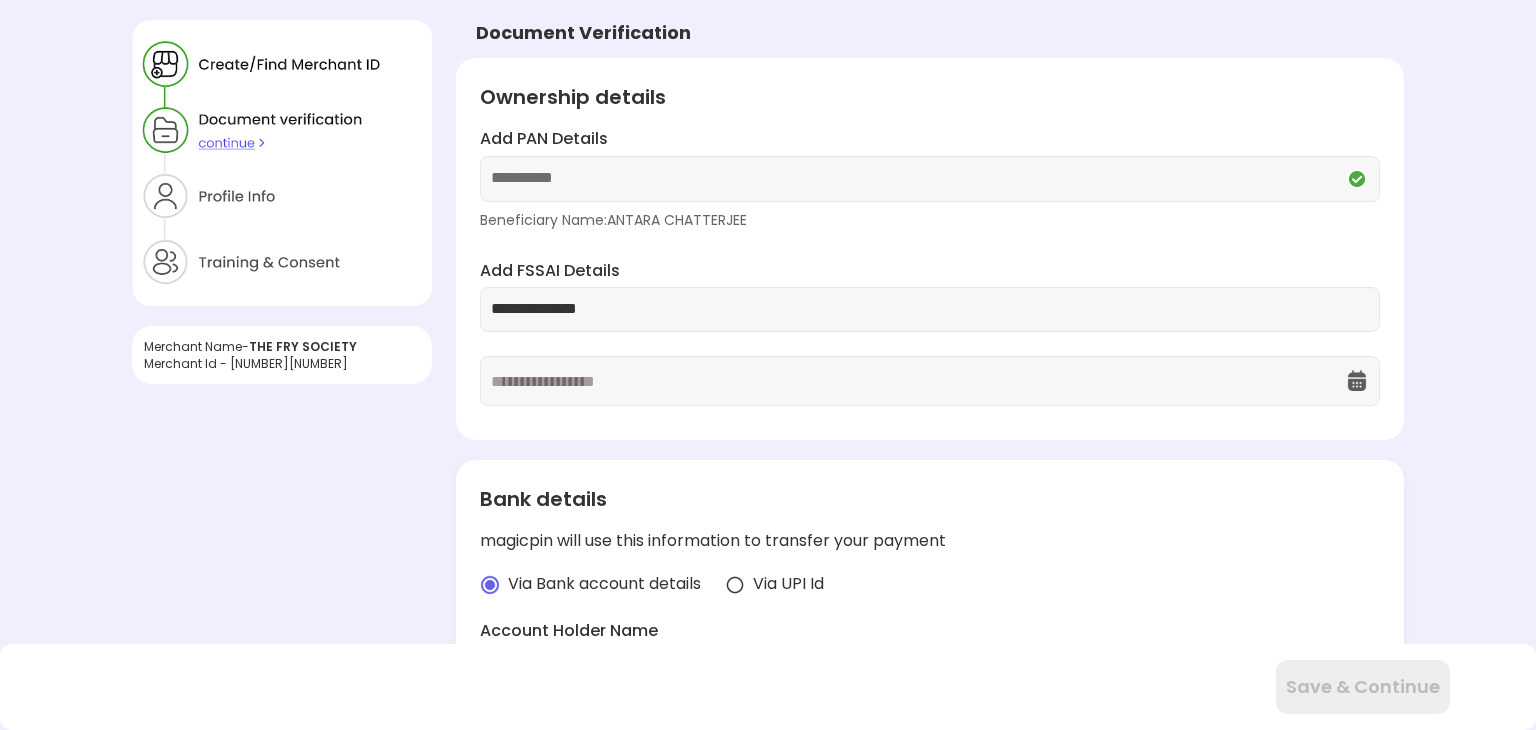 drag, startPoint x: 631, startPoint y: 313, endPoint x: 405, endPoint y: 315, distance: 226.00885 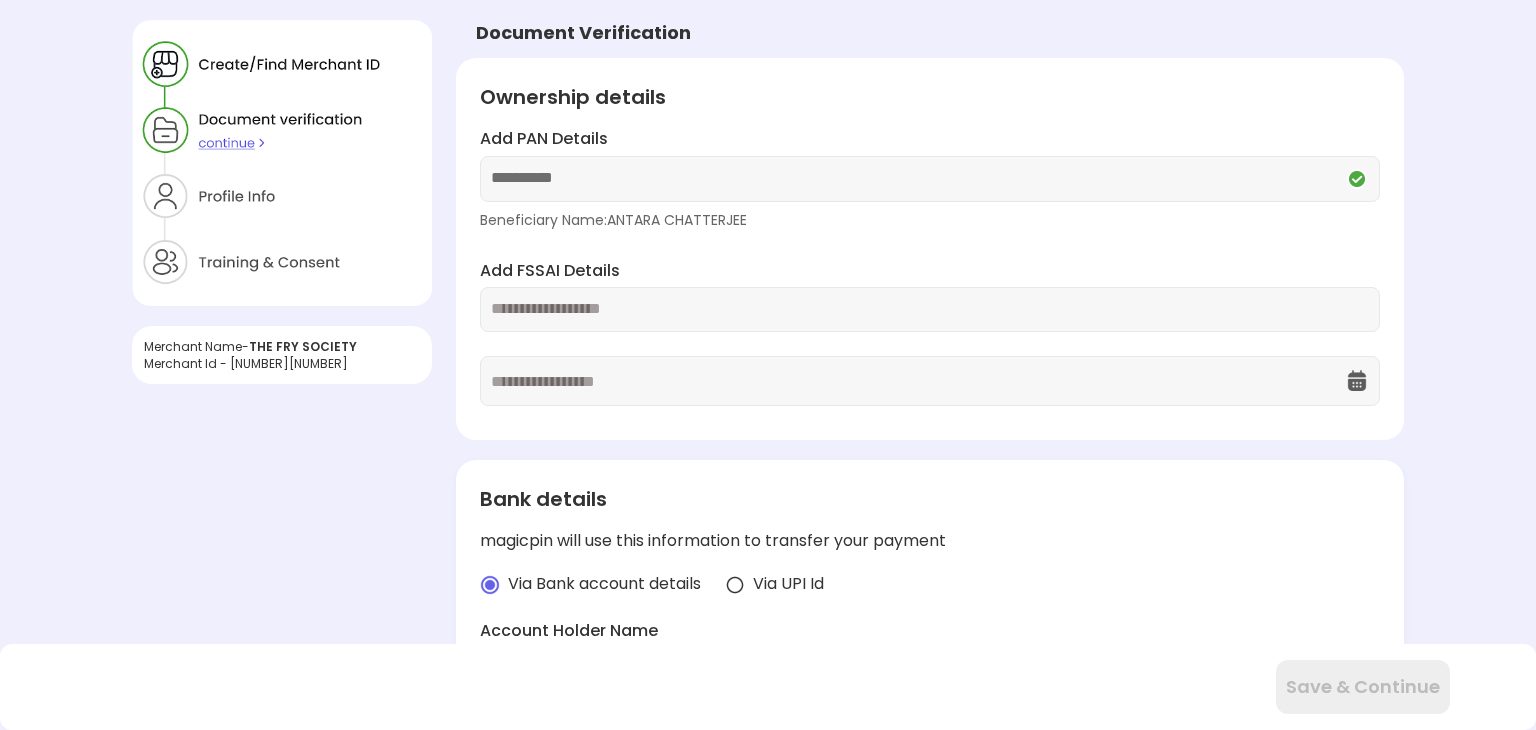 click at bounding box center (930, 309) 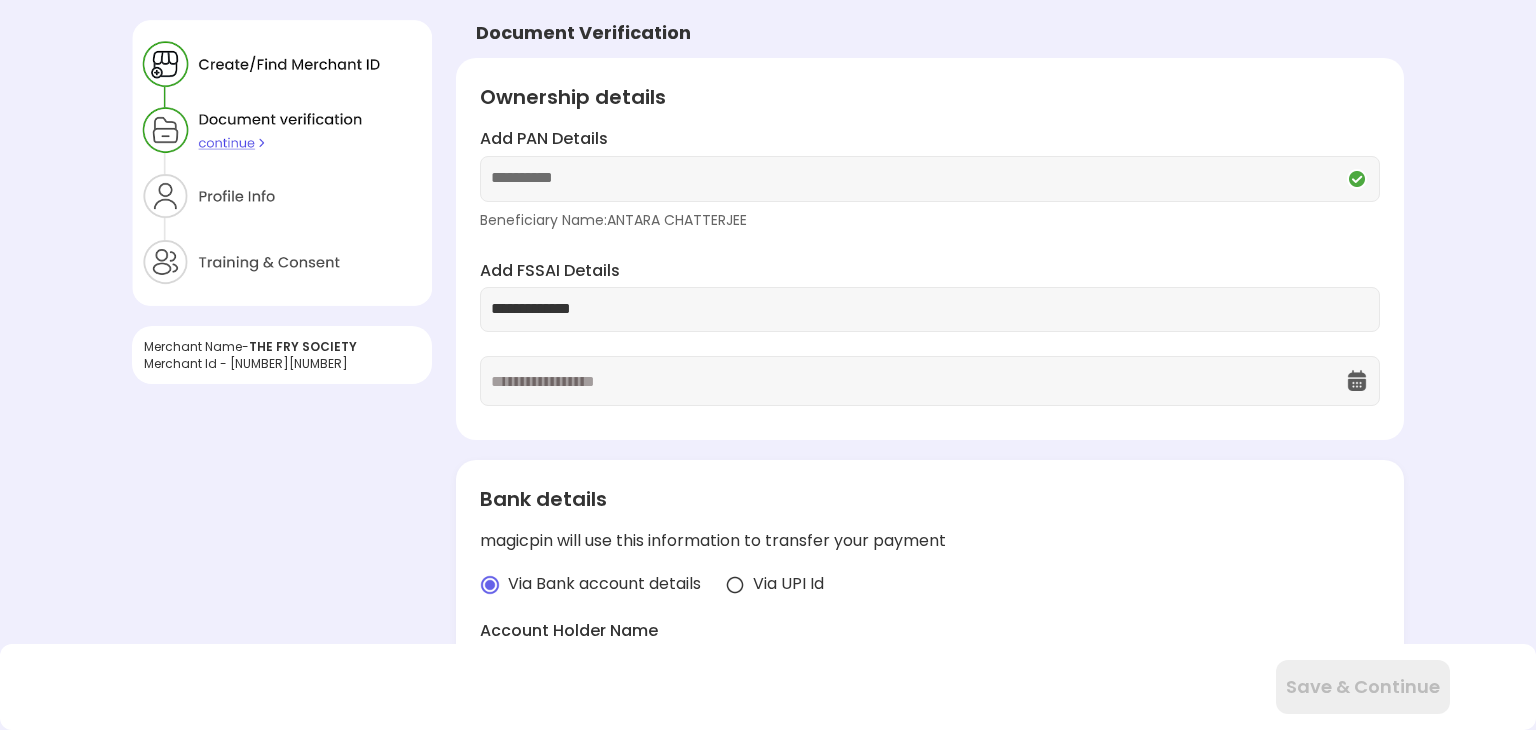 type on "**********" 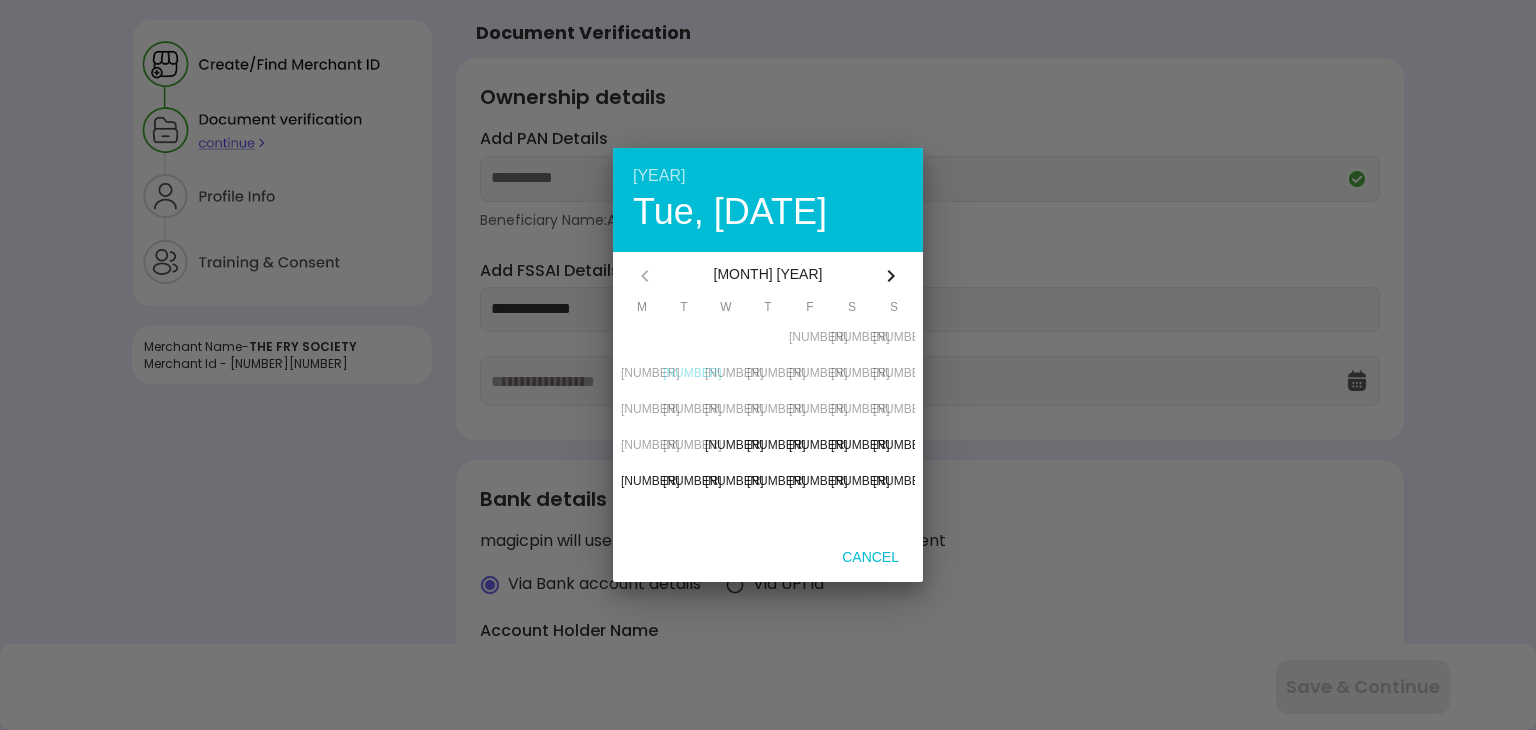 click 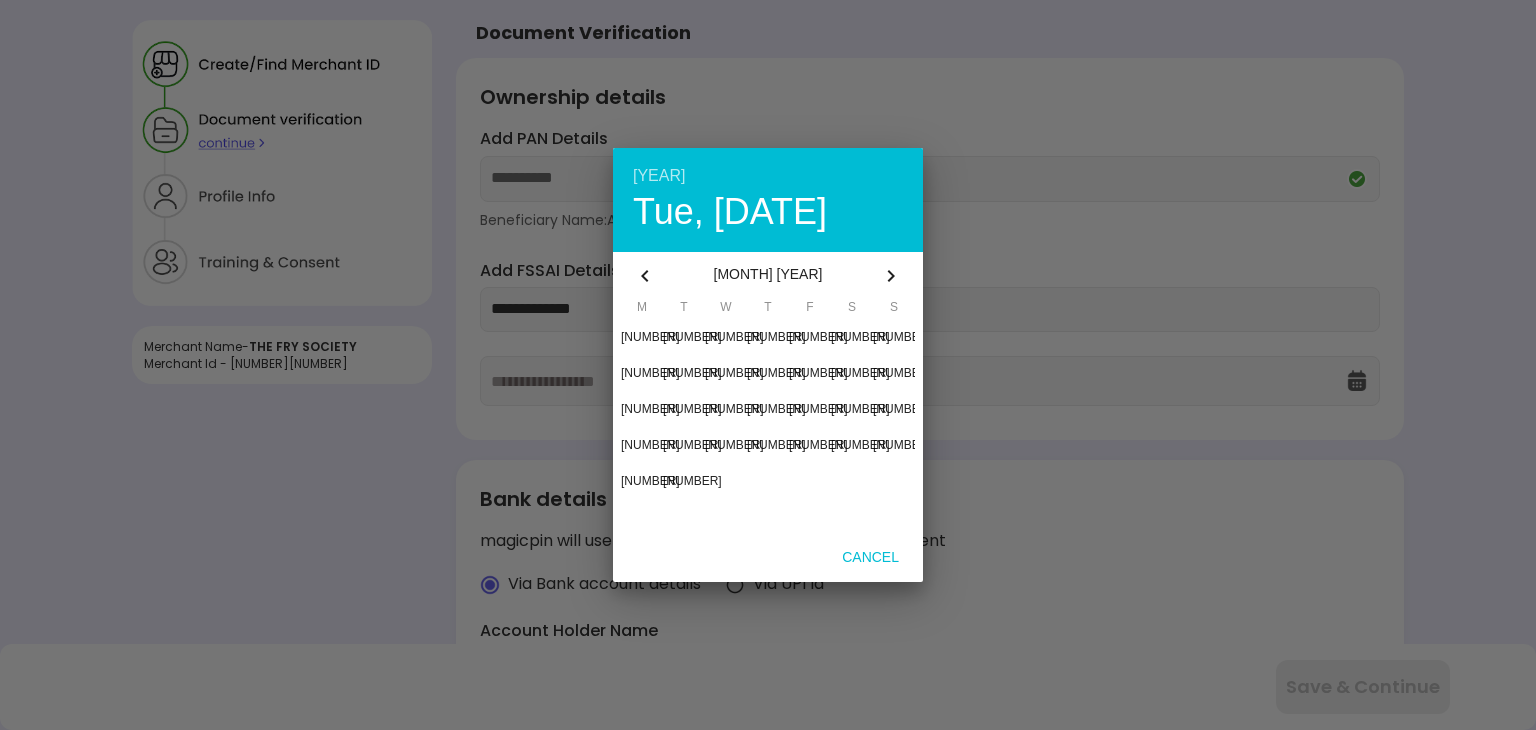 click 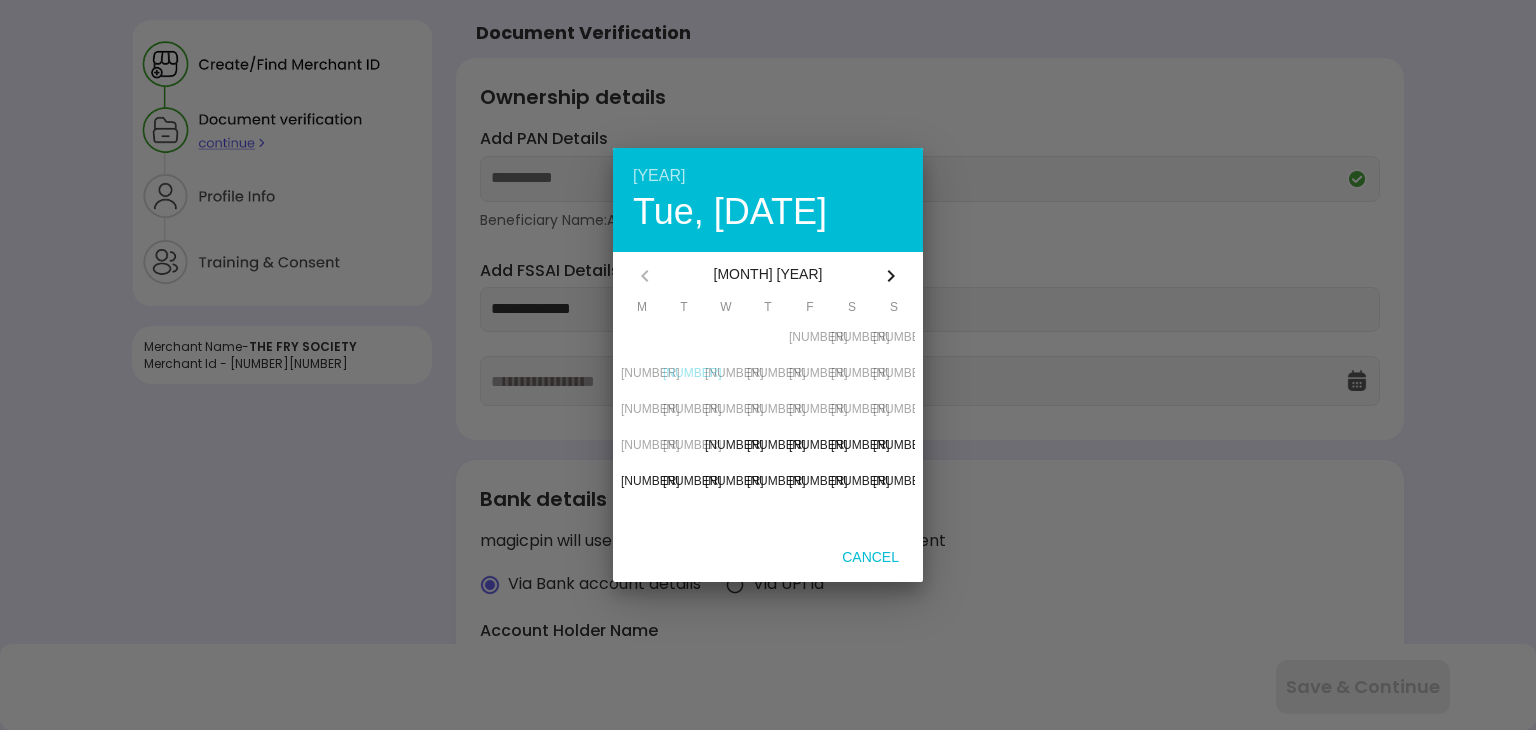click on "[NUMBER] Tue, [DATE]" at bounding box center (768, 200) 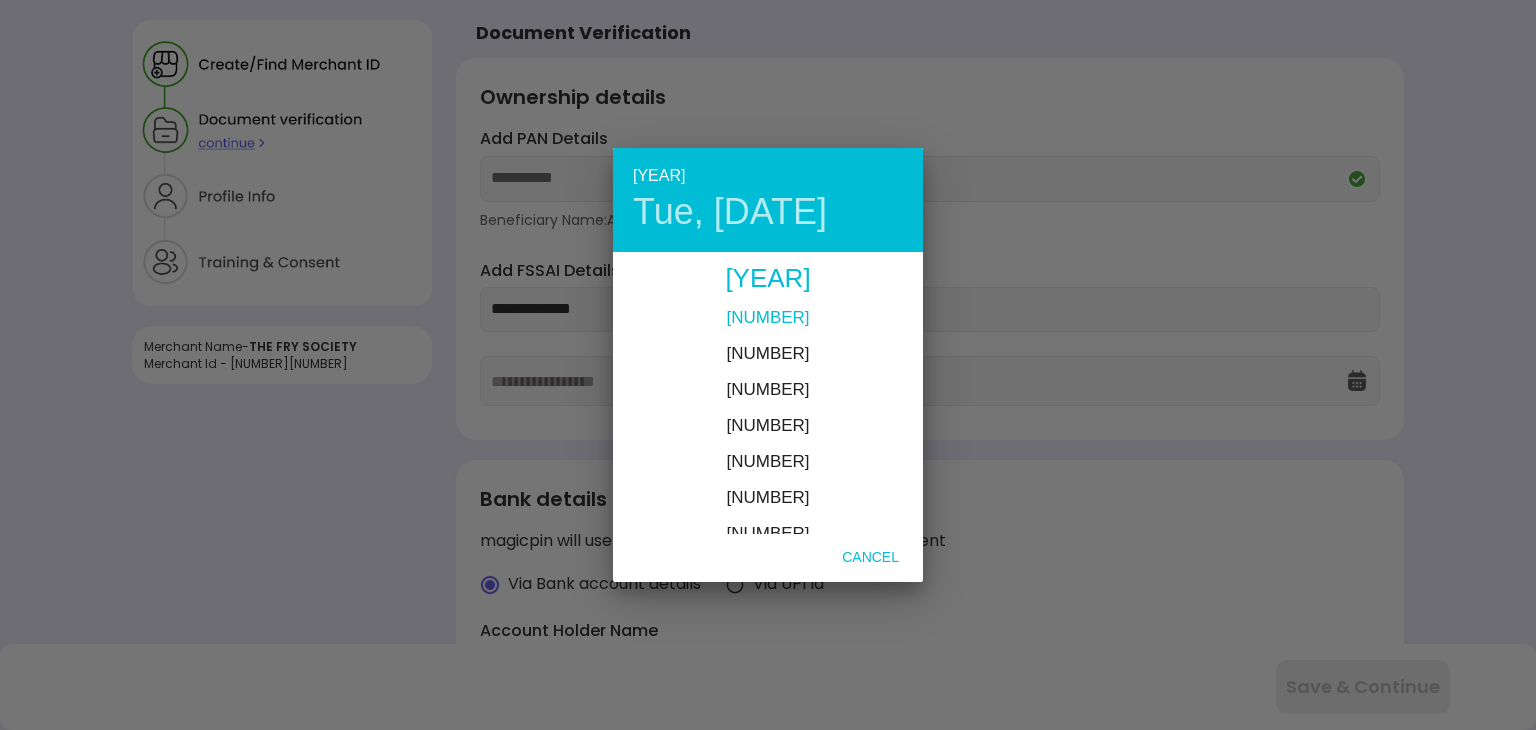 click on "[NUMBER]" at bounding box center (767, 317) 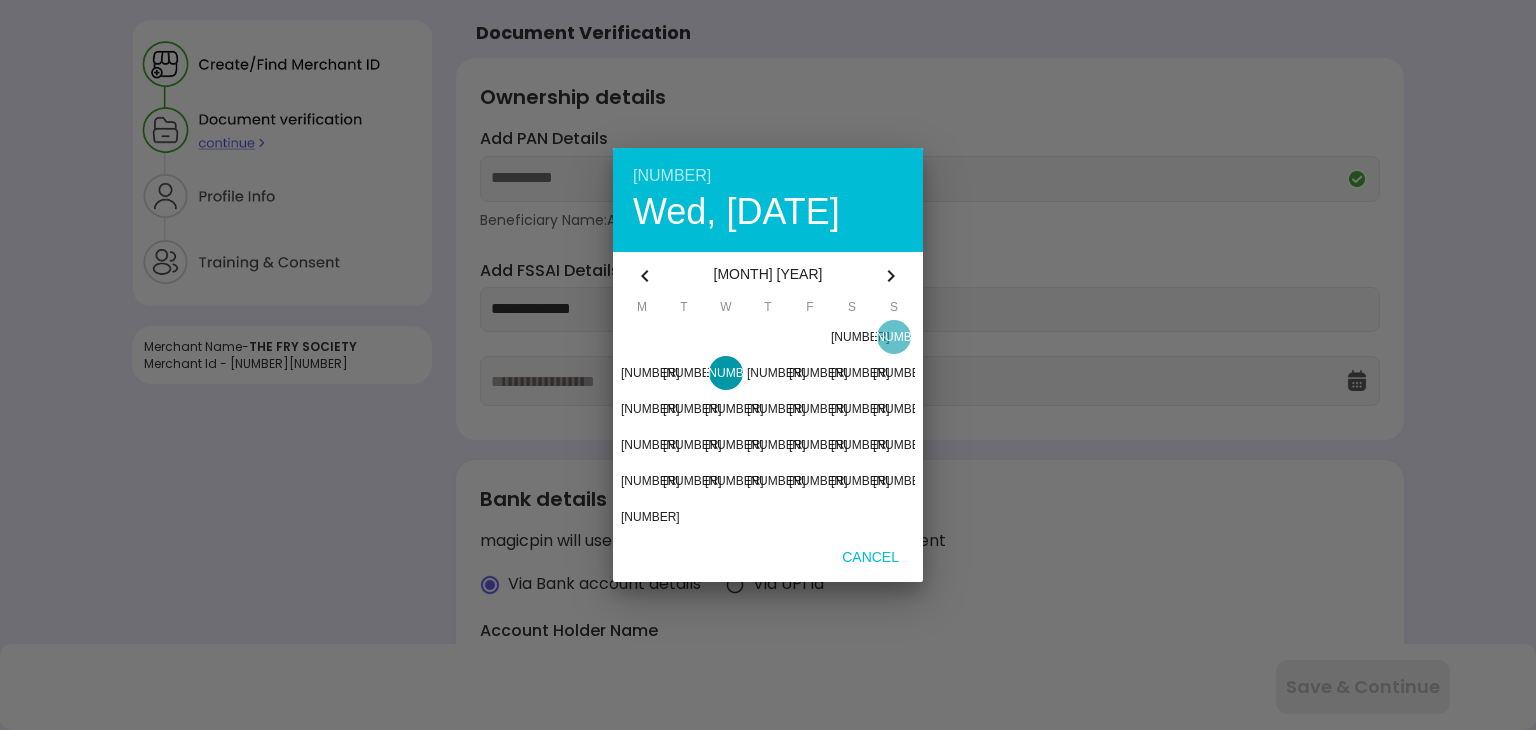 click at bounding box center [894, 337] 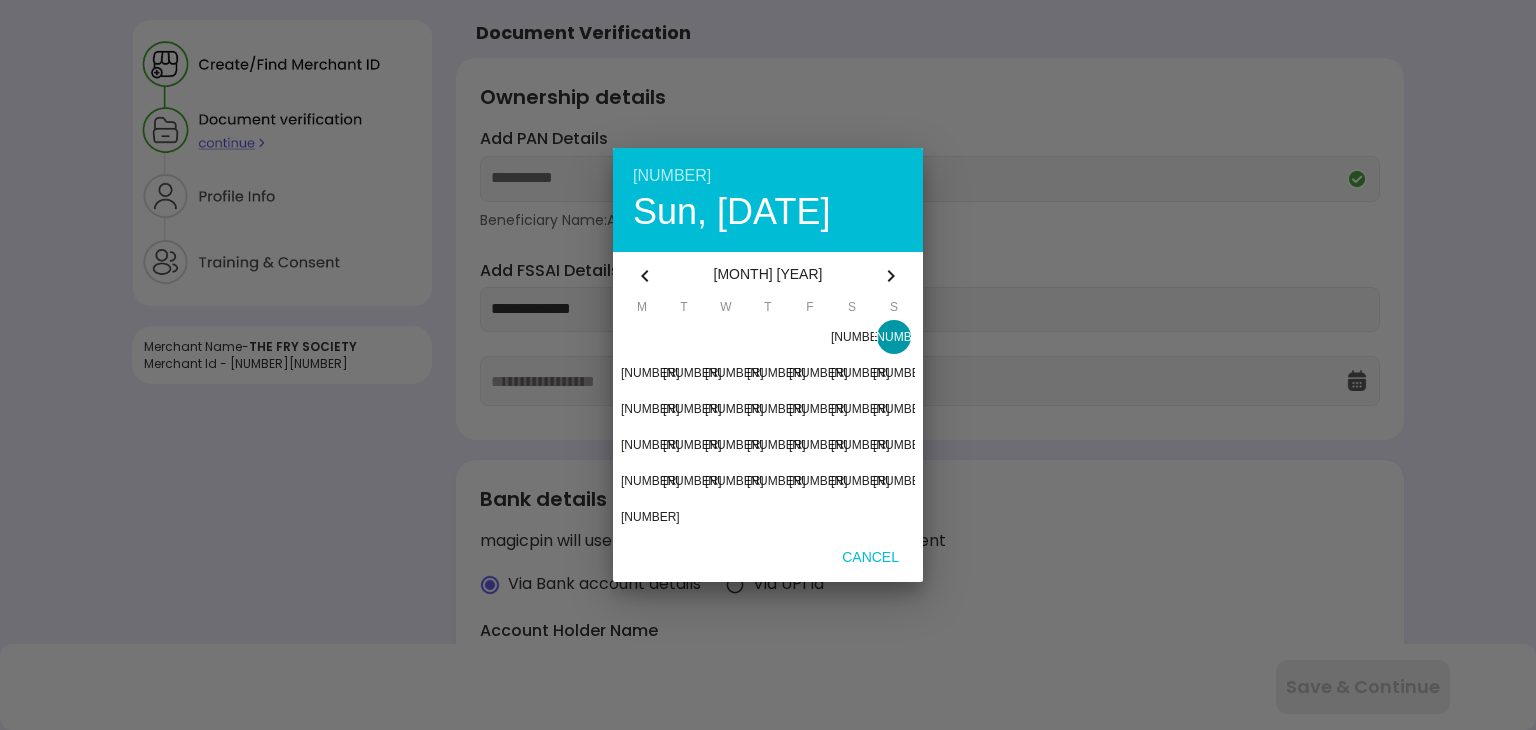 type on "**********" 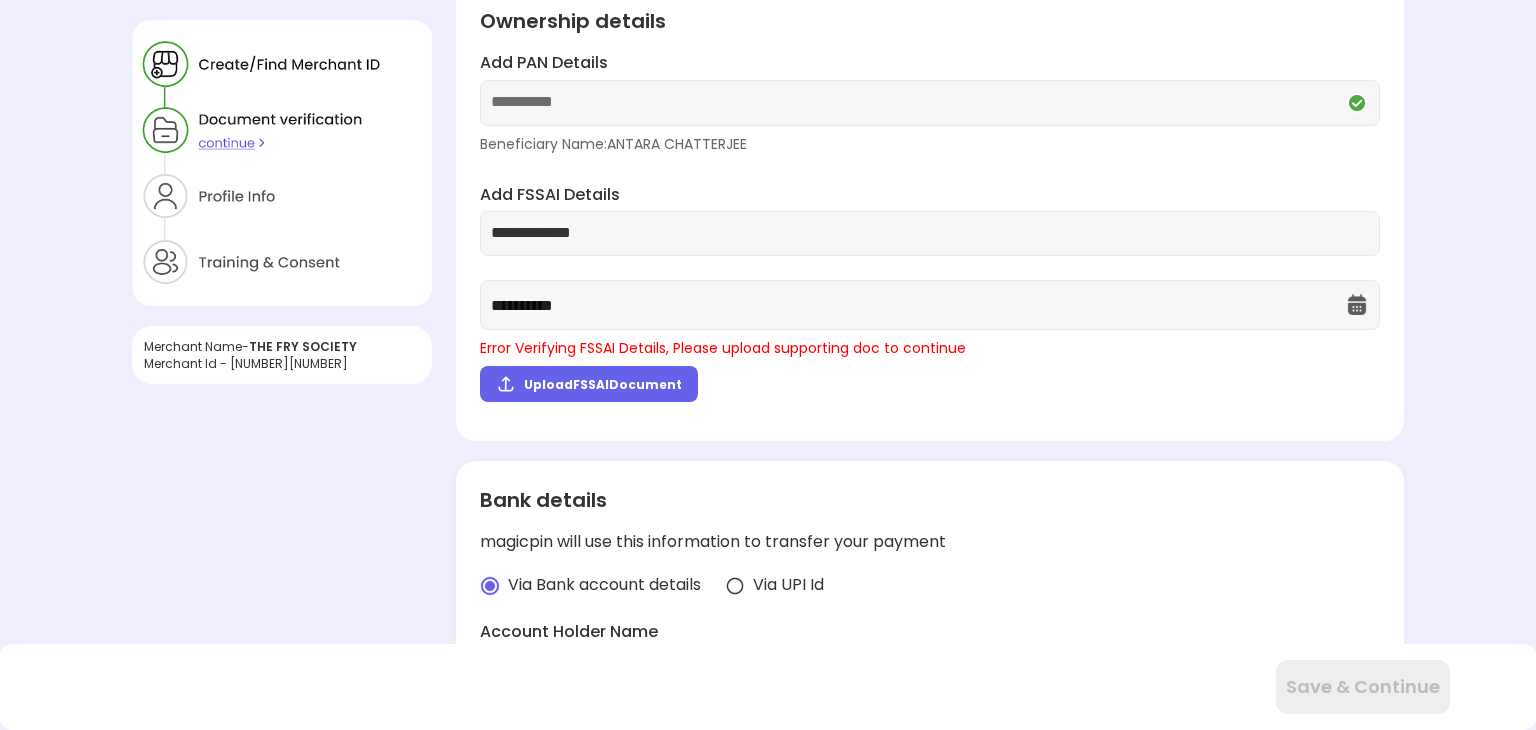 scroll, scrollTop: 80, scrollLeft: 0, axis: vertical 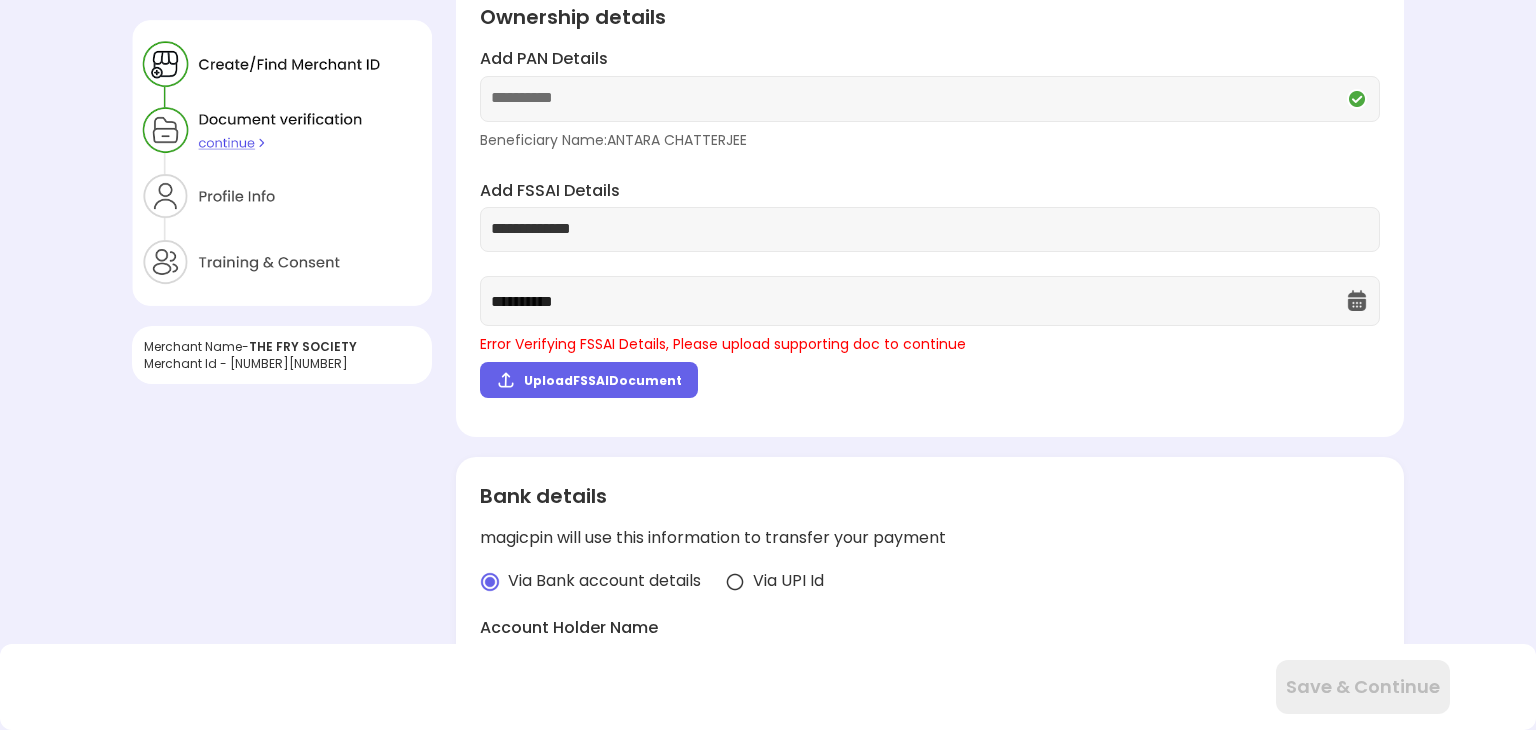 click on "Upload  FSSAI  Document" at bounding box center (603, 380) 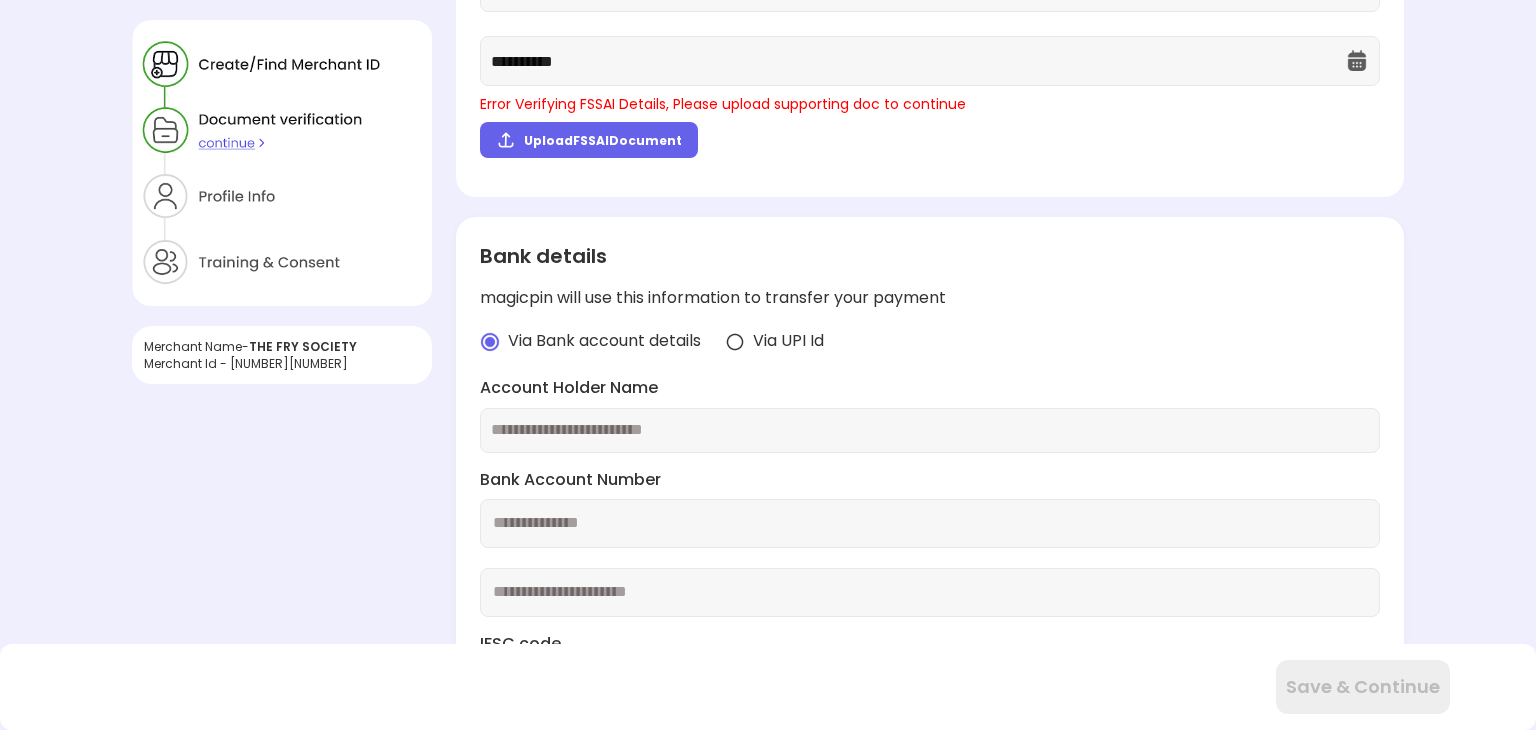 scroll, scrollTop: 351, scrollLeft: 0, axis: vertical 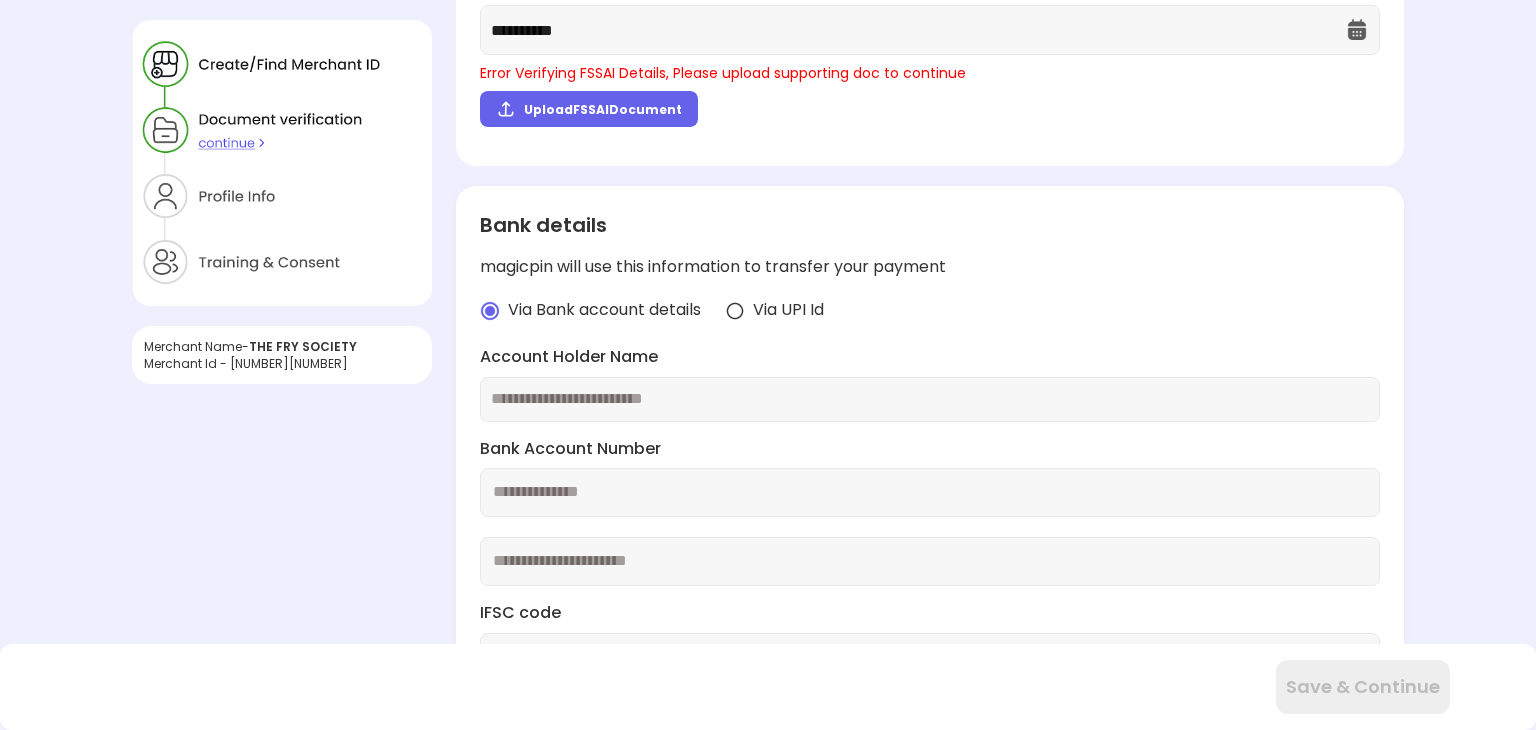 click at bounding box center [930, 399] 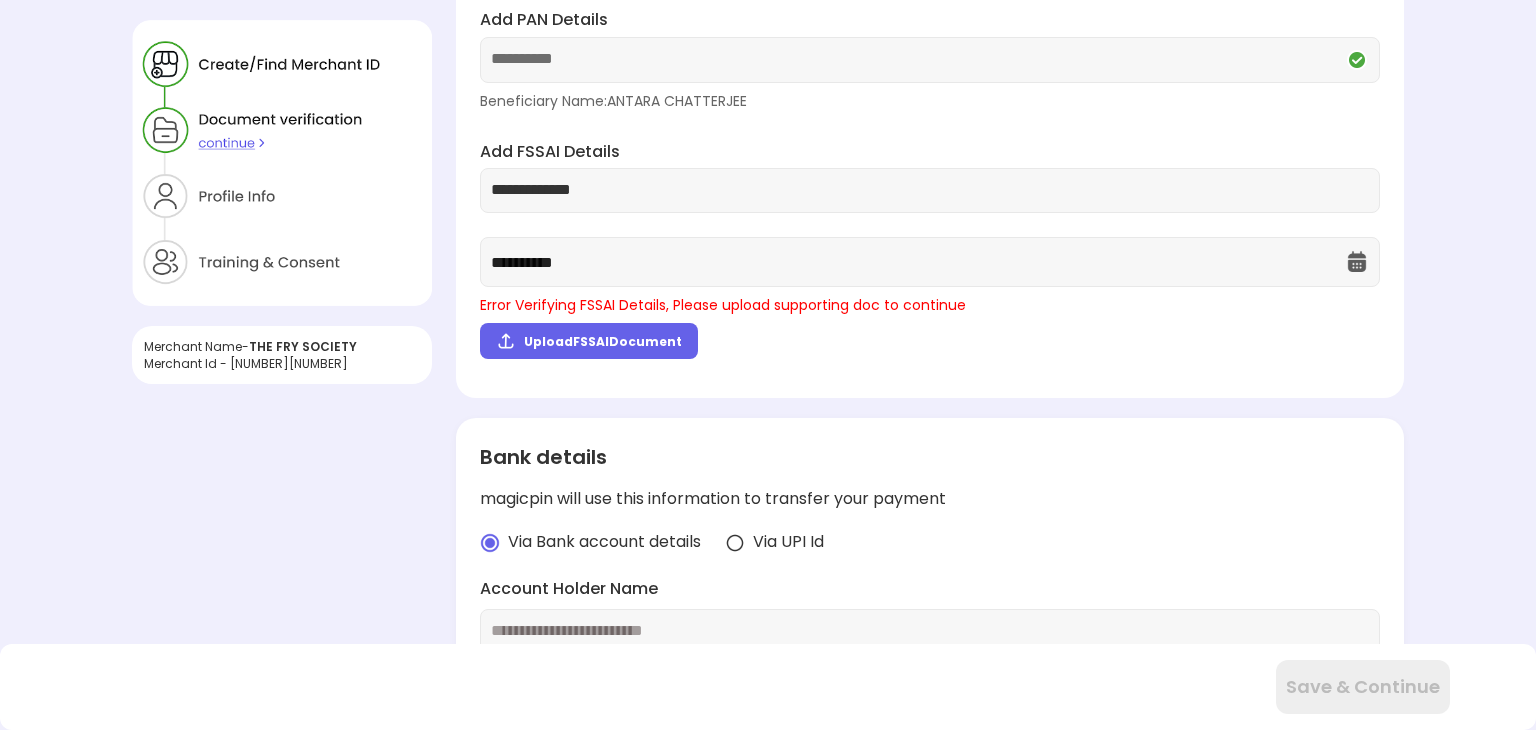 scroll, scrollTop: 115, scrollLeft: 0, axis: vertical 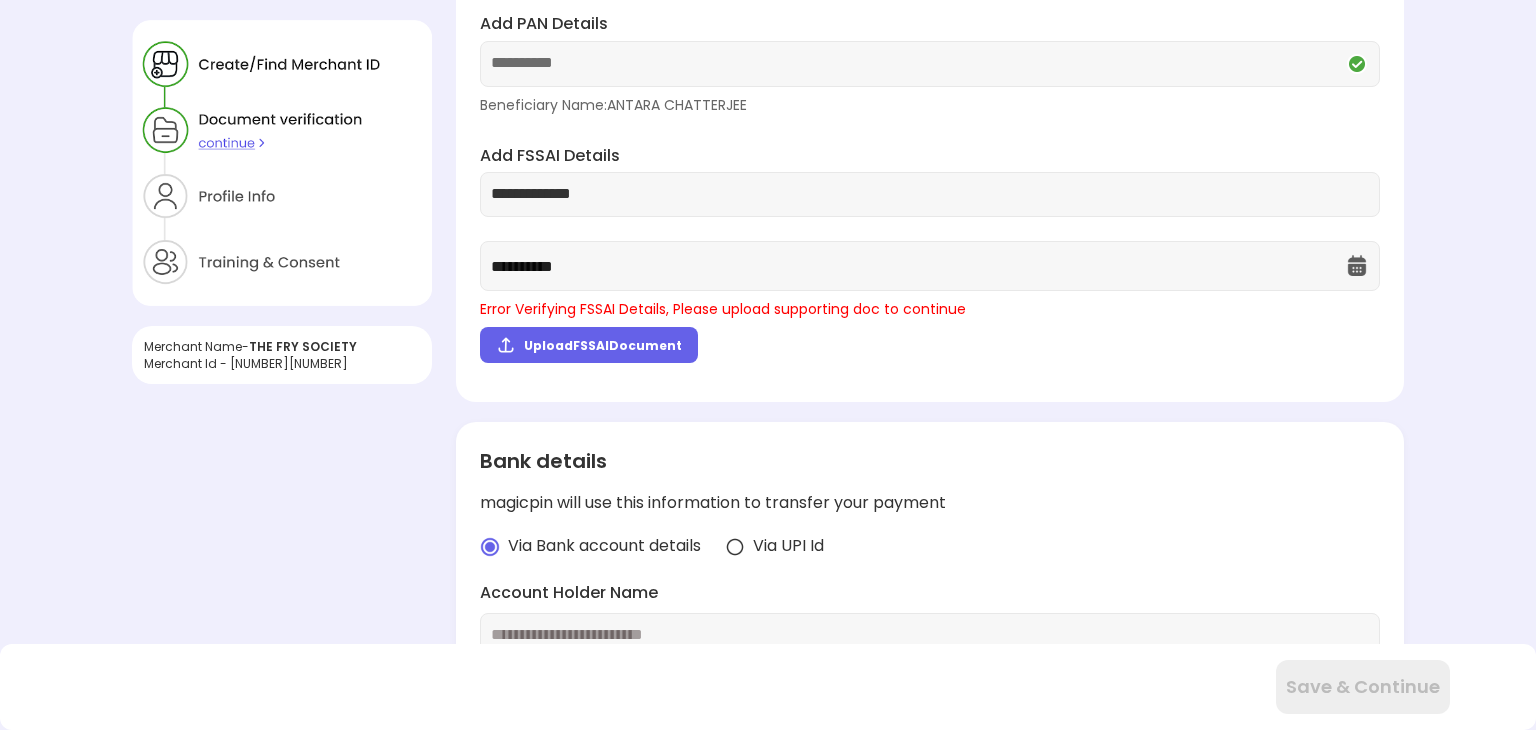 click on "**********" at bounding box center [930, 257] 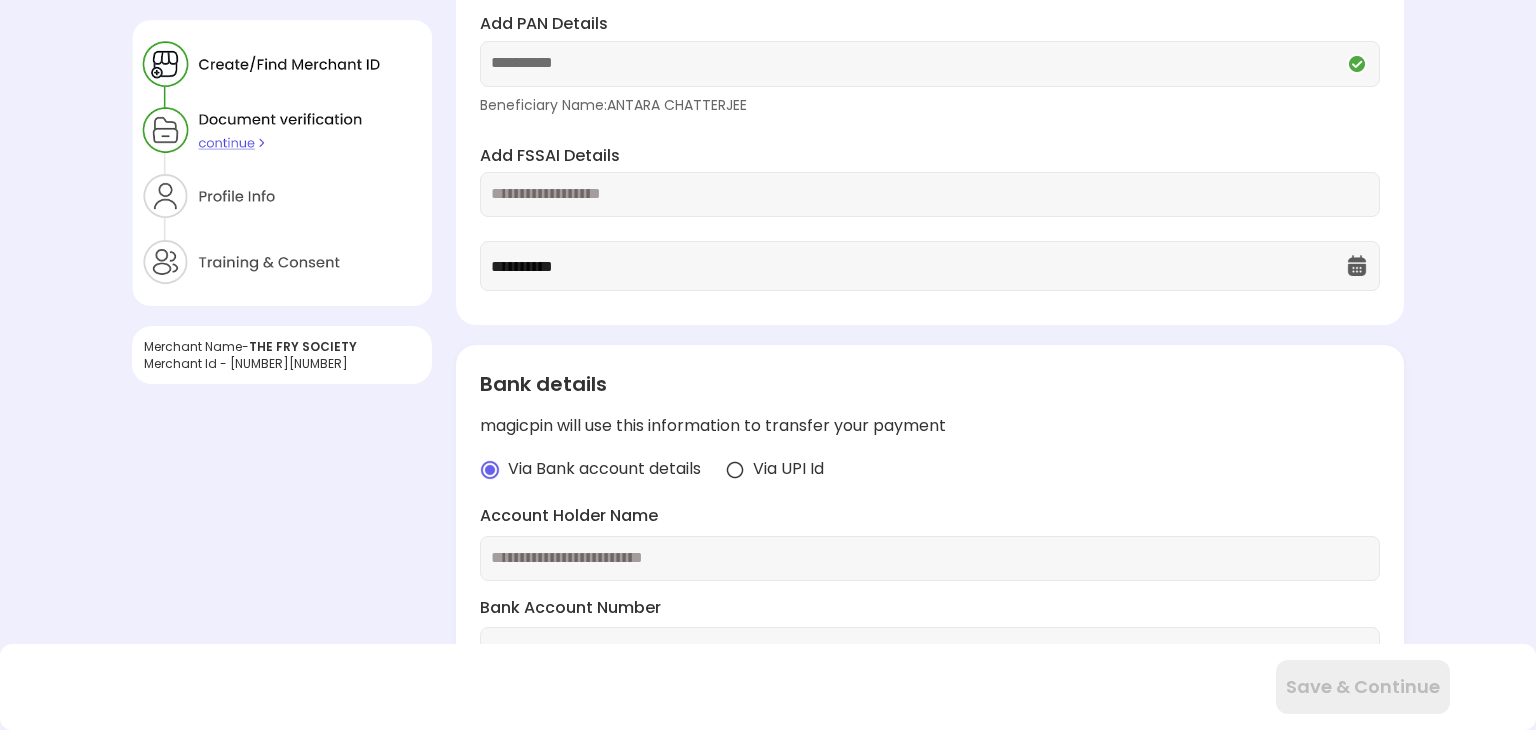 click at bounding box center (930, 194) 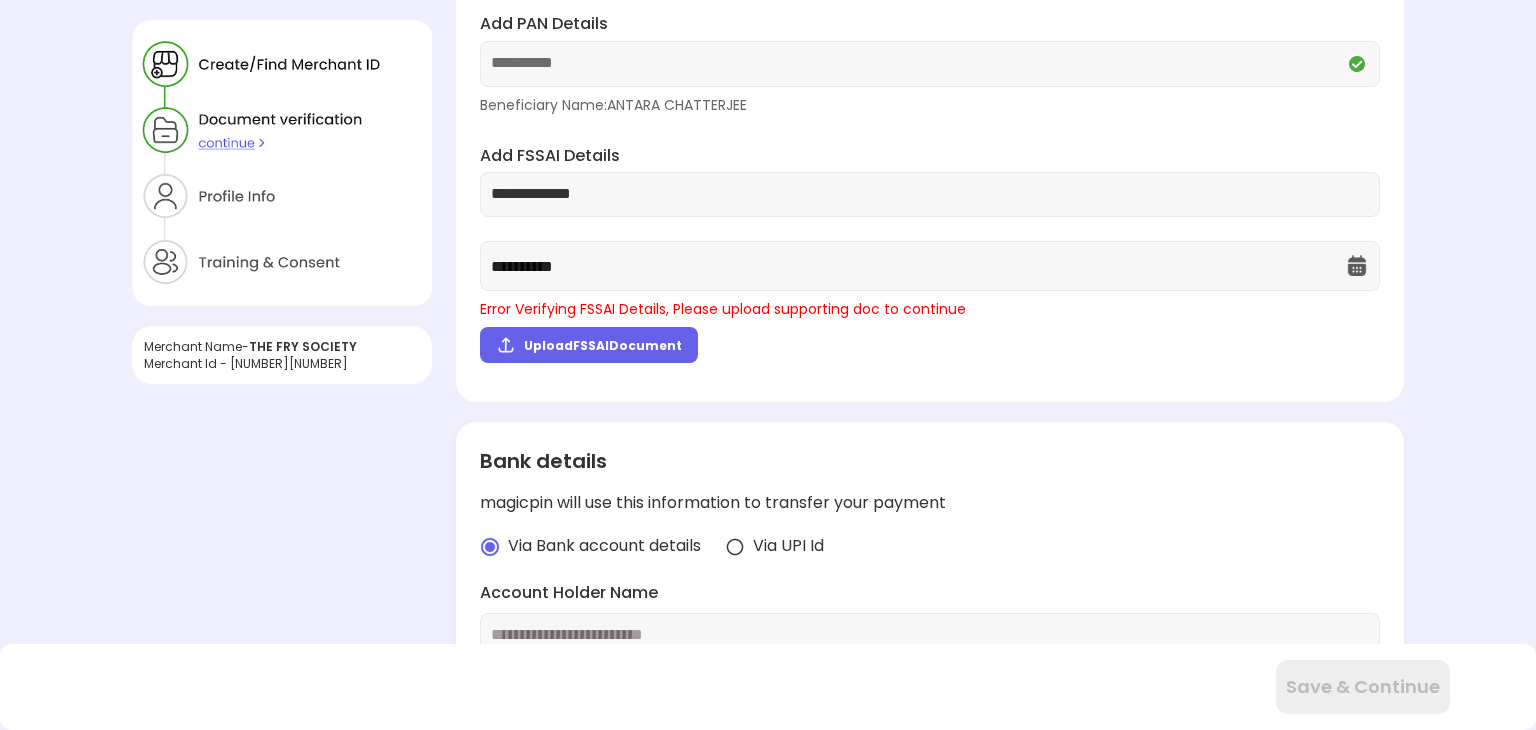 click on "Upload  FSSAI  Document" at bounding box center (589, 345) 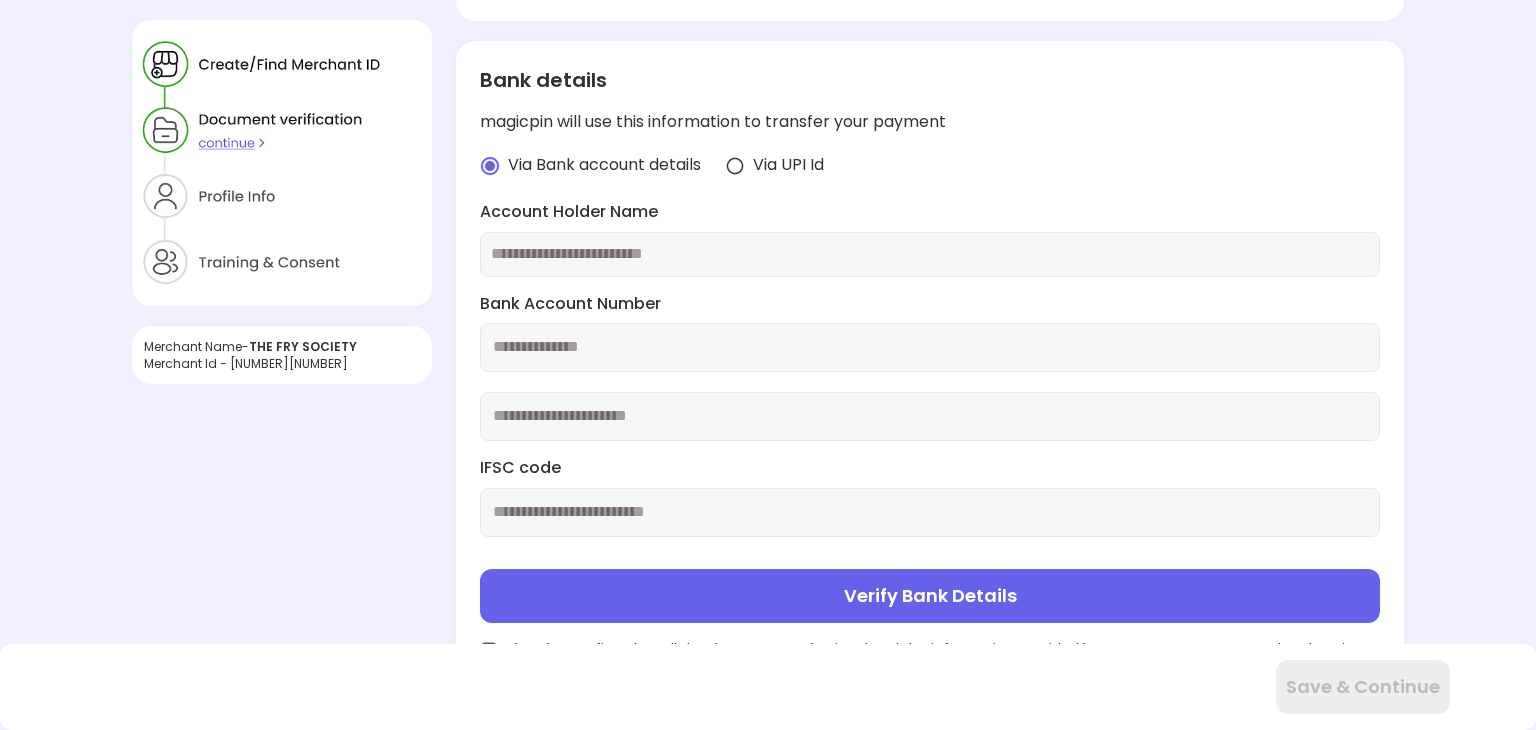 scroll, scrollTop: 453, scrollLeft: 0, axis: vertical 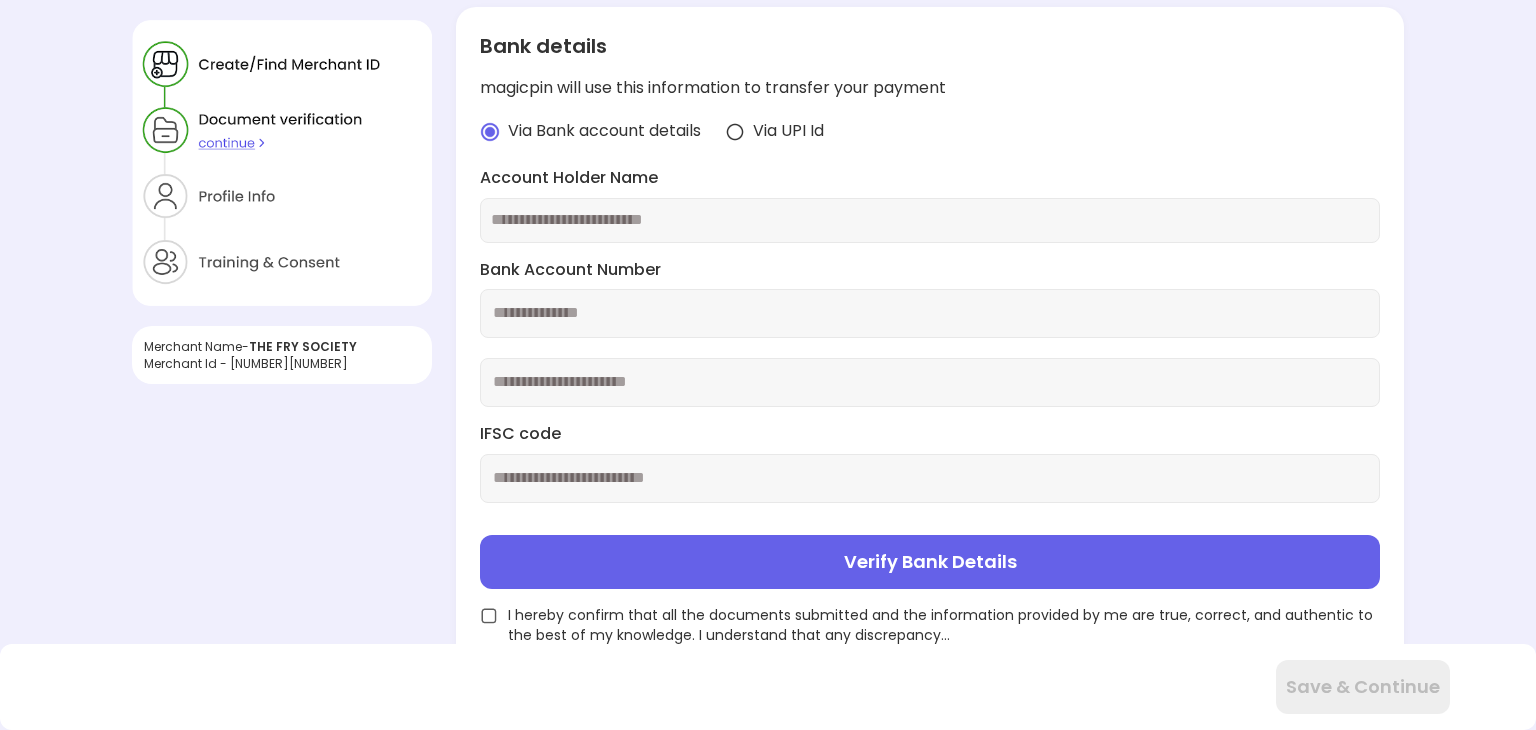 click at bounding box center (930, 220) 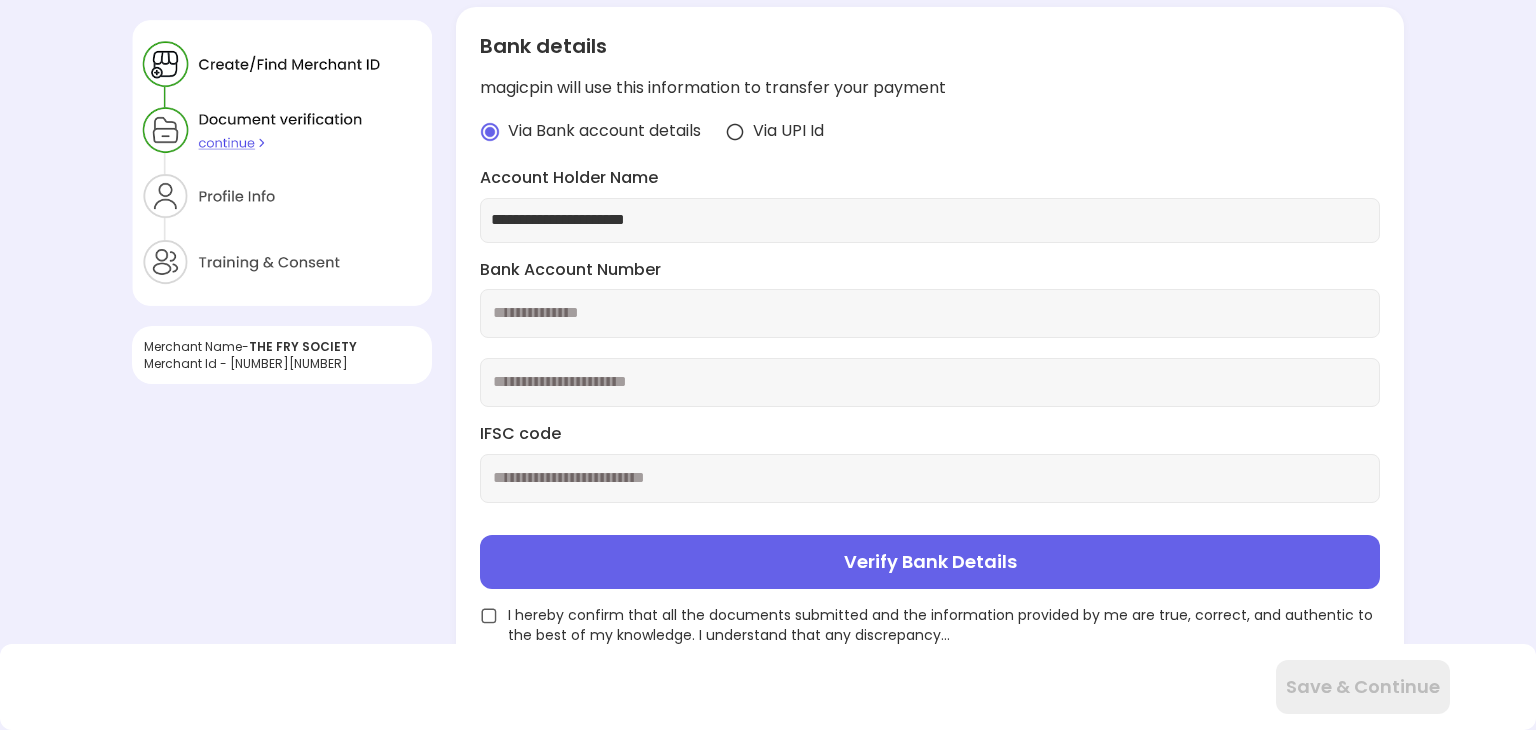 click on "**********" at bounding box center [930, 220] 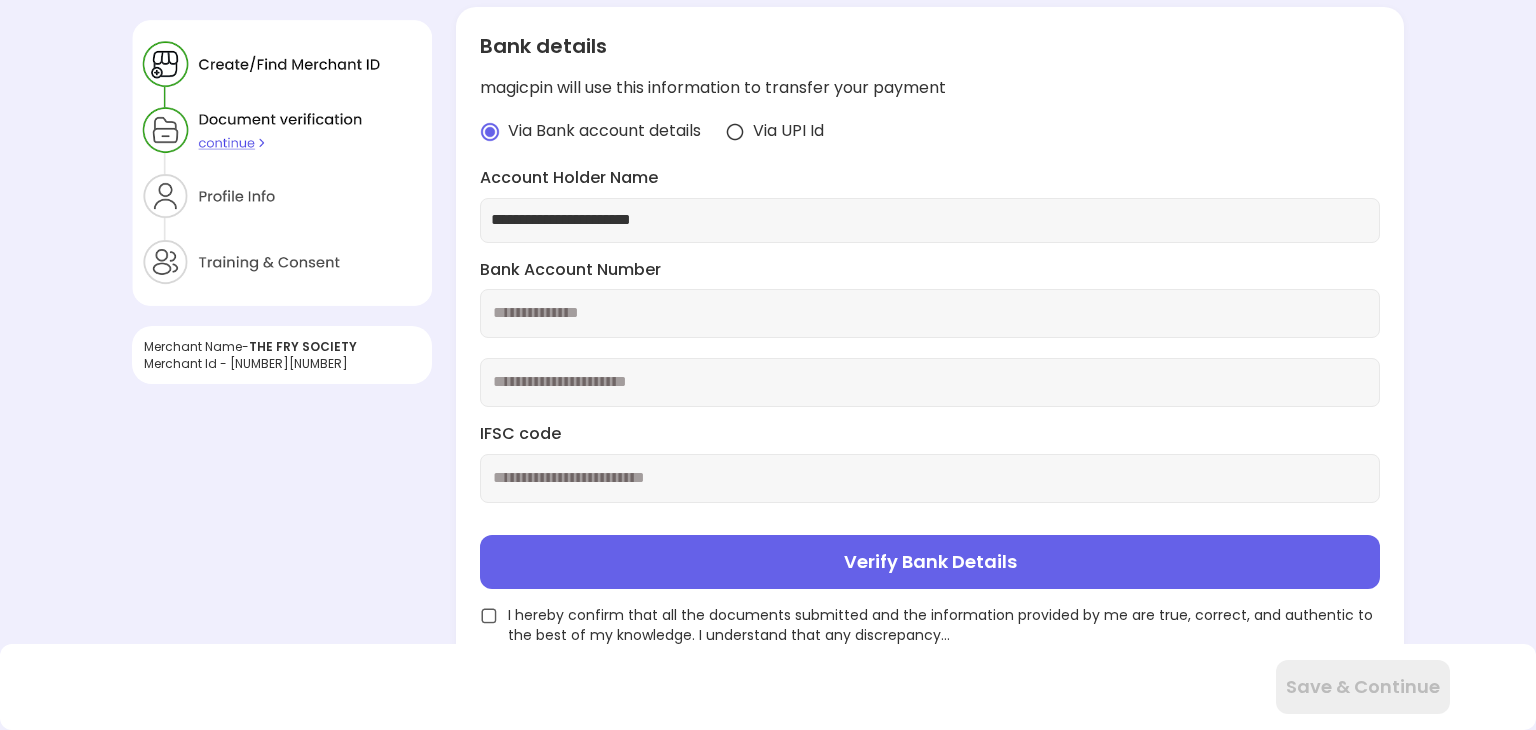 type on "**********" 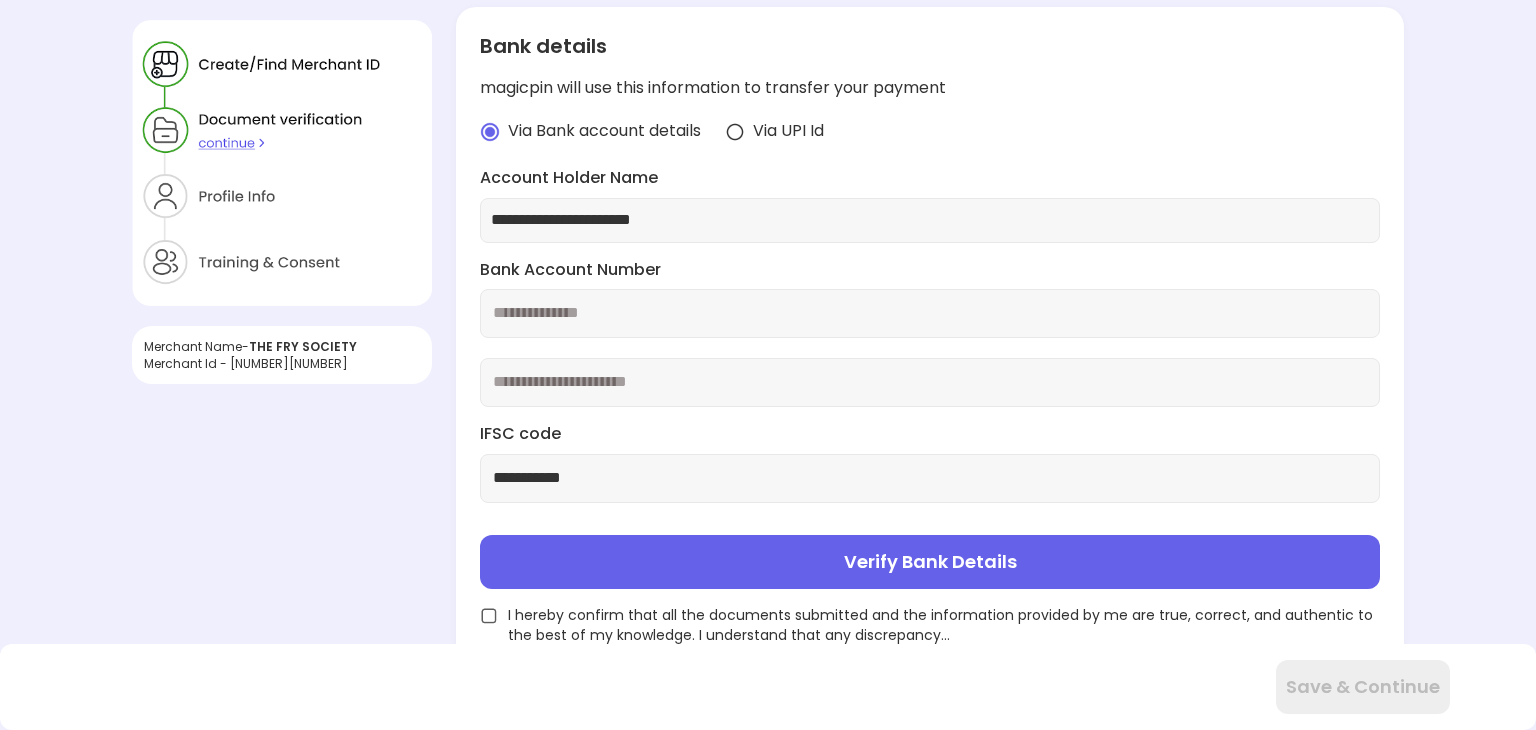 type on "**********" 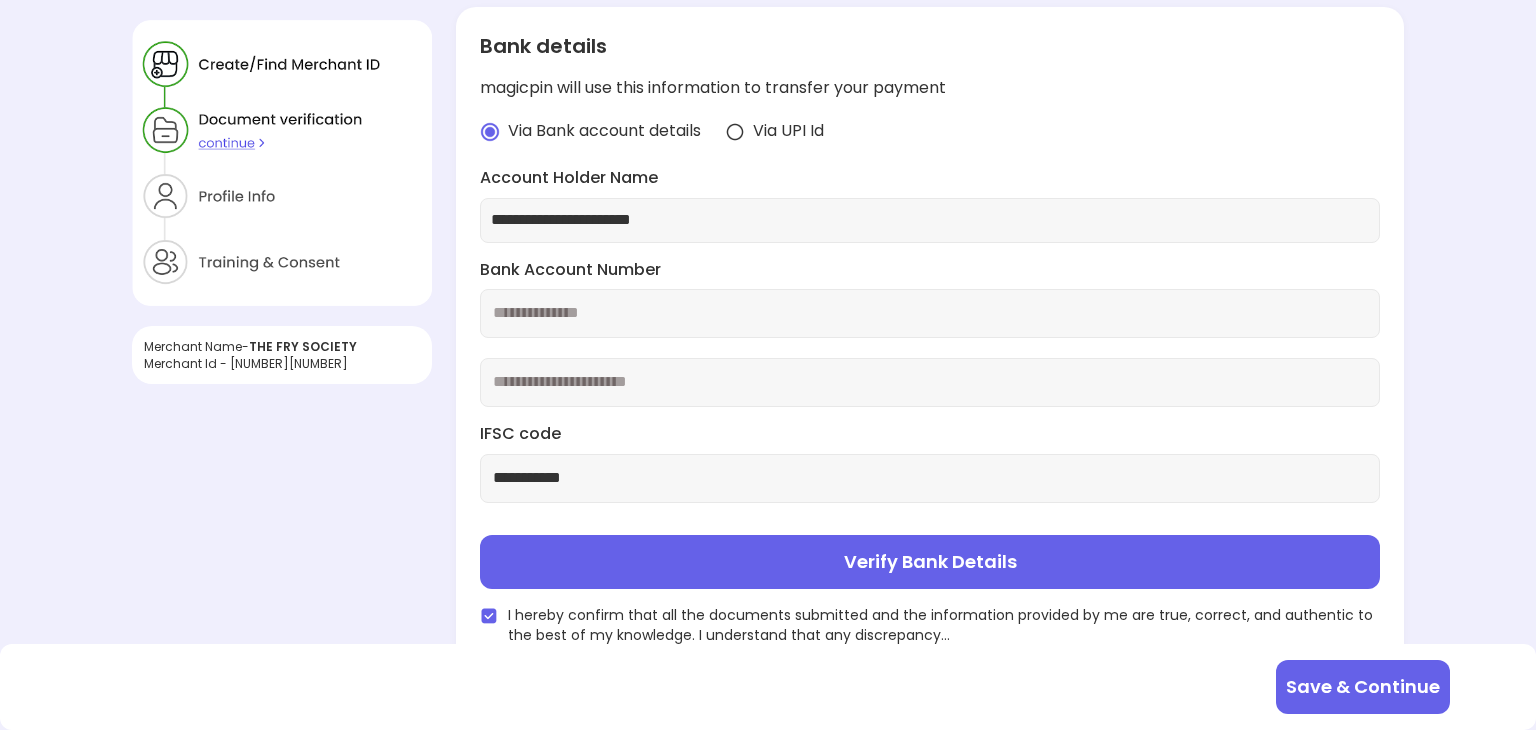click on "Verify Bank Details" at bounding box center (930, 562) 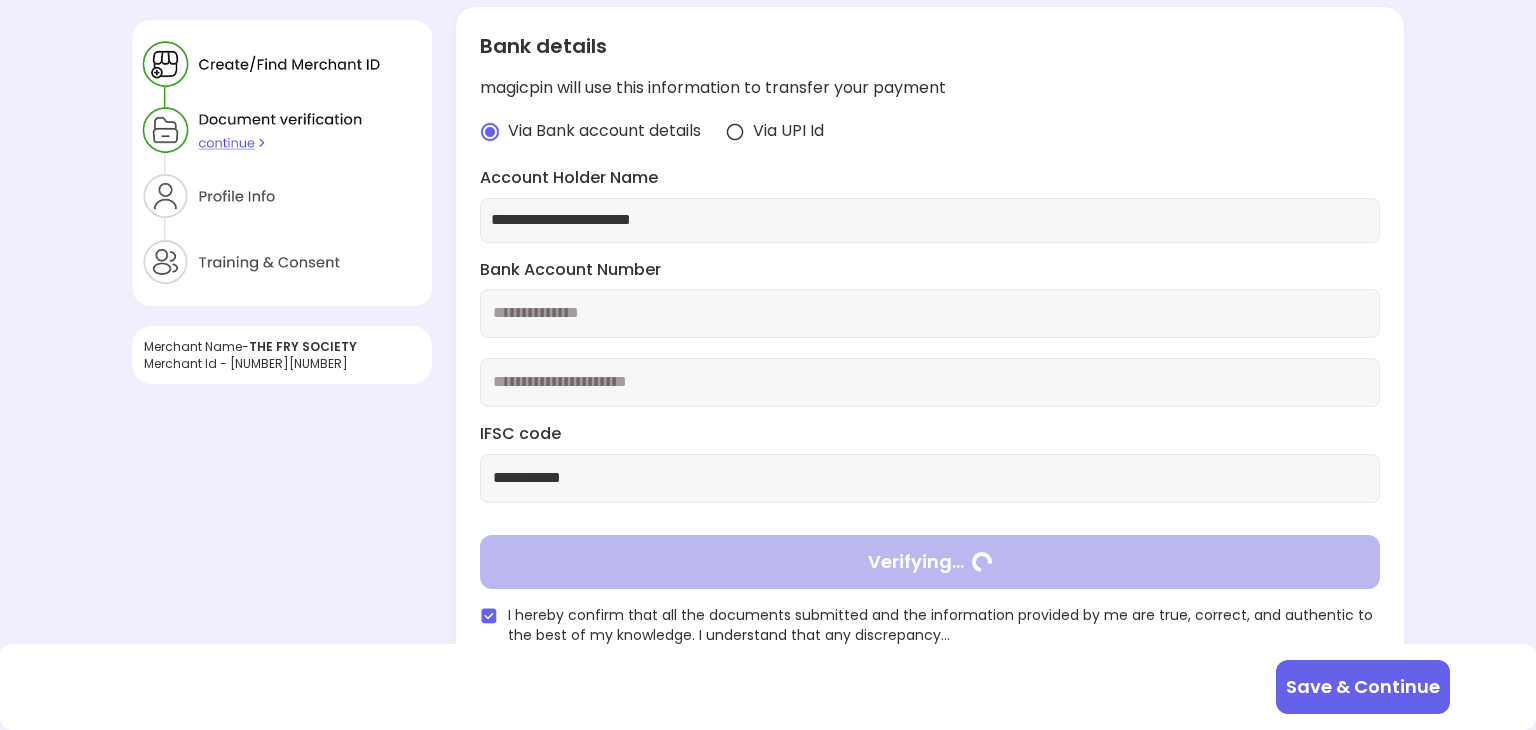 type on "**********" 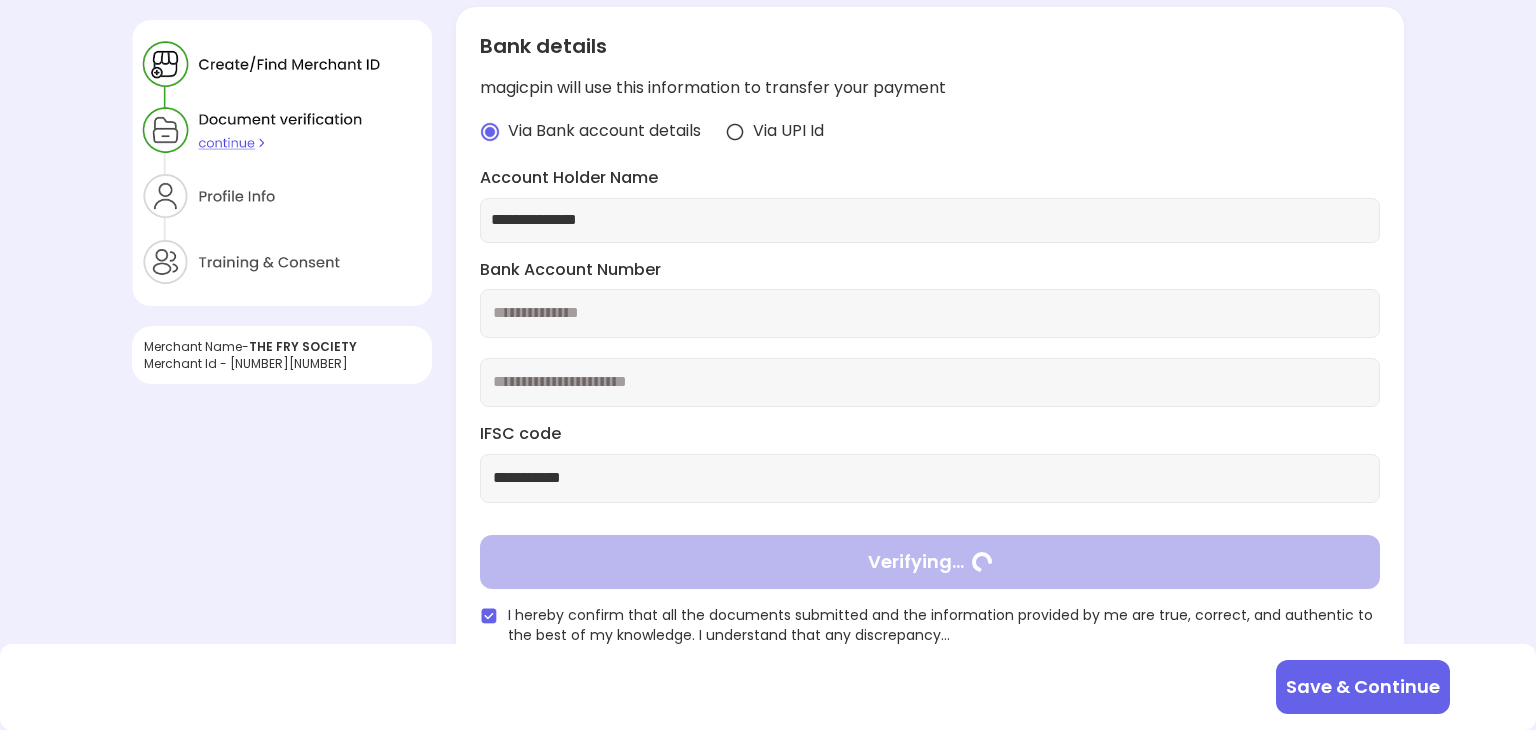 scroll, scrollTop: 281, scrollLeft: 0, axis: vertical 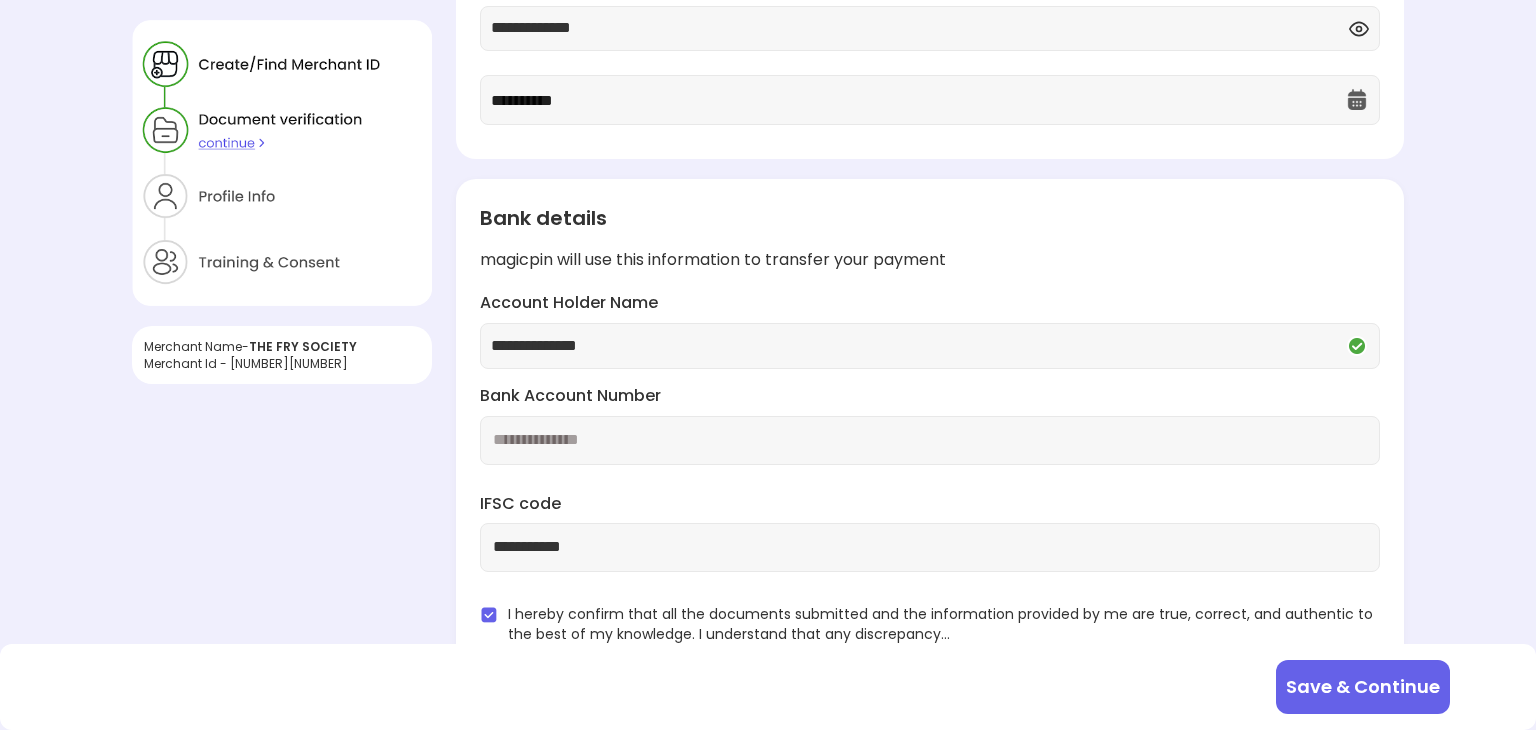 click on "Save & Continue" at bounding box center (1363, 687) 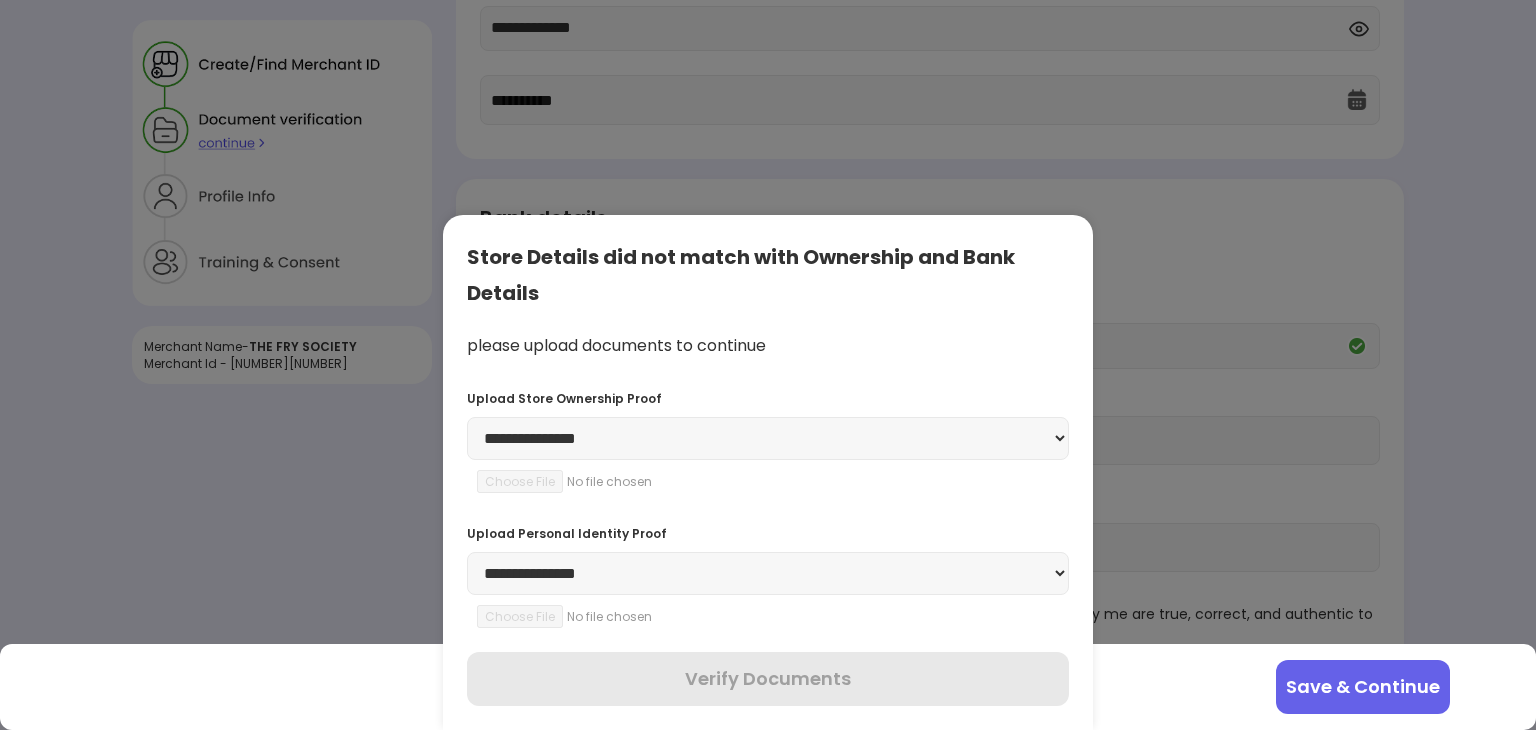 click on "**********" at bounding box center (768, 438) 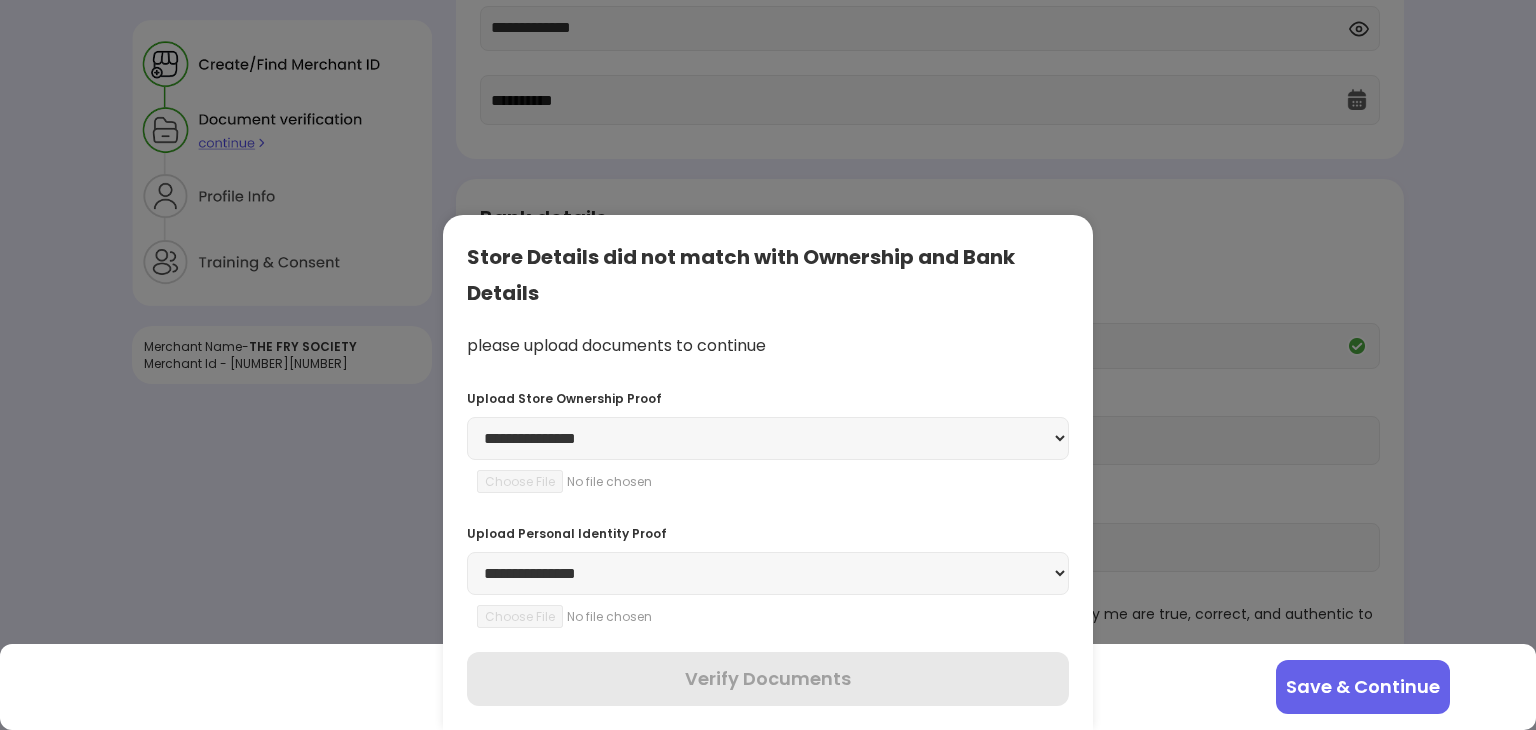 click on "**********" at bounding box center (768, 438) 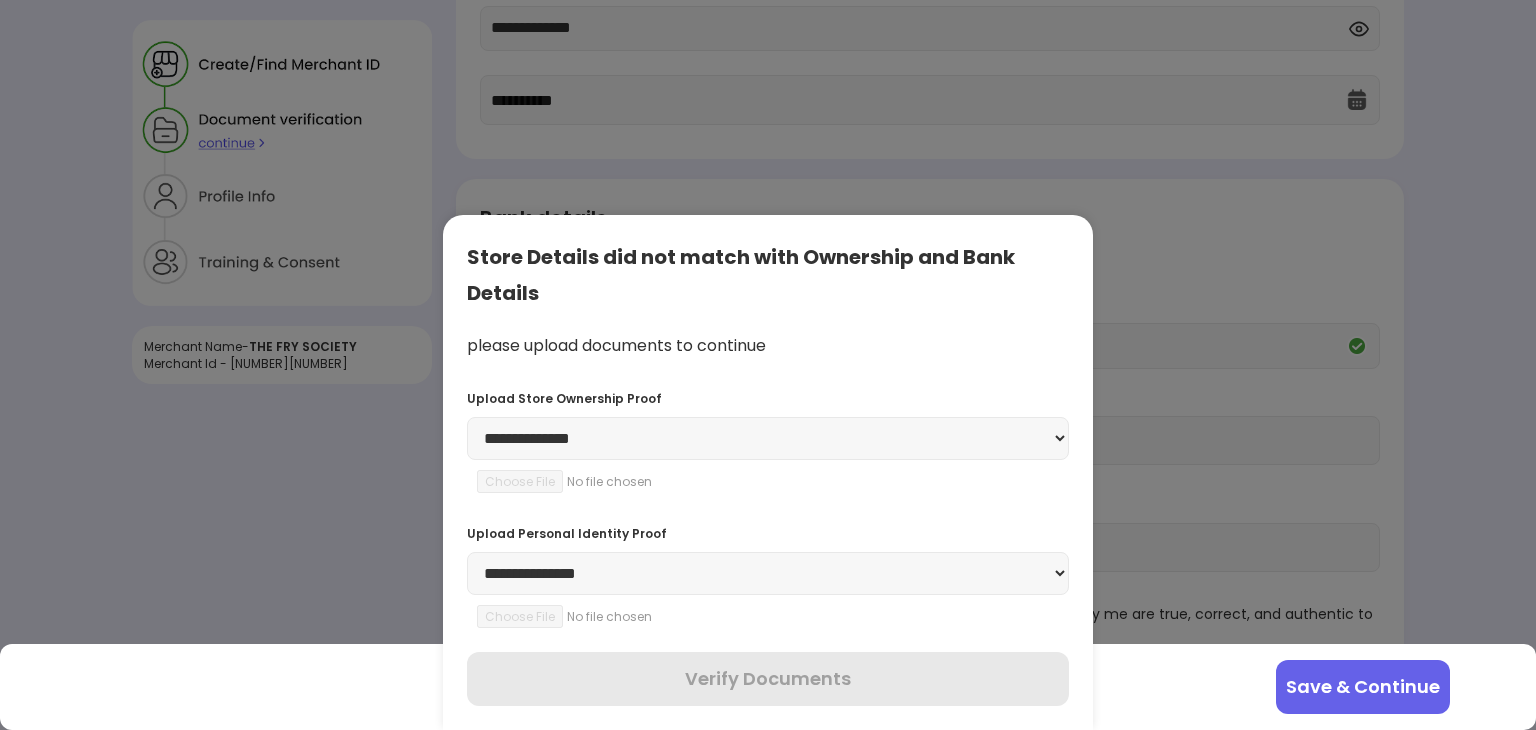 click on "**********" at bounding box center (768, 438) 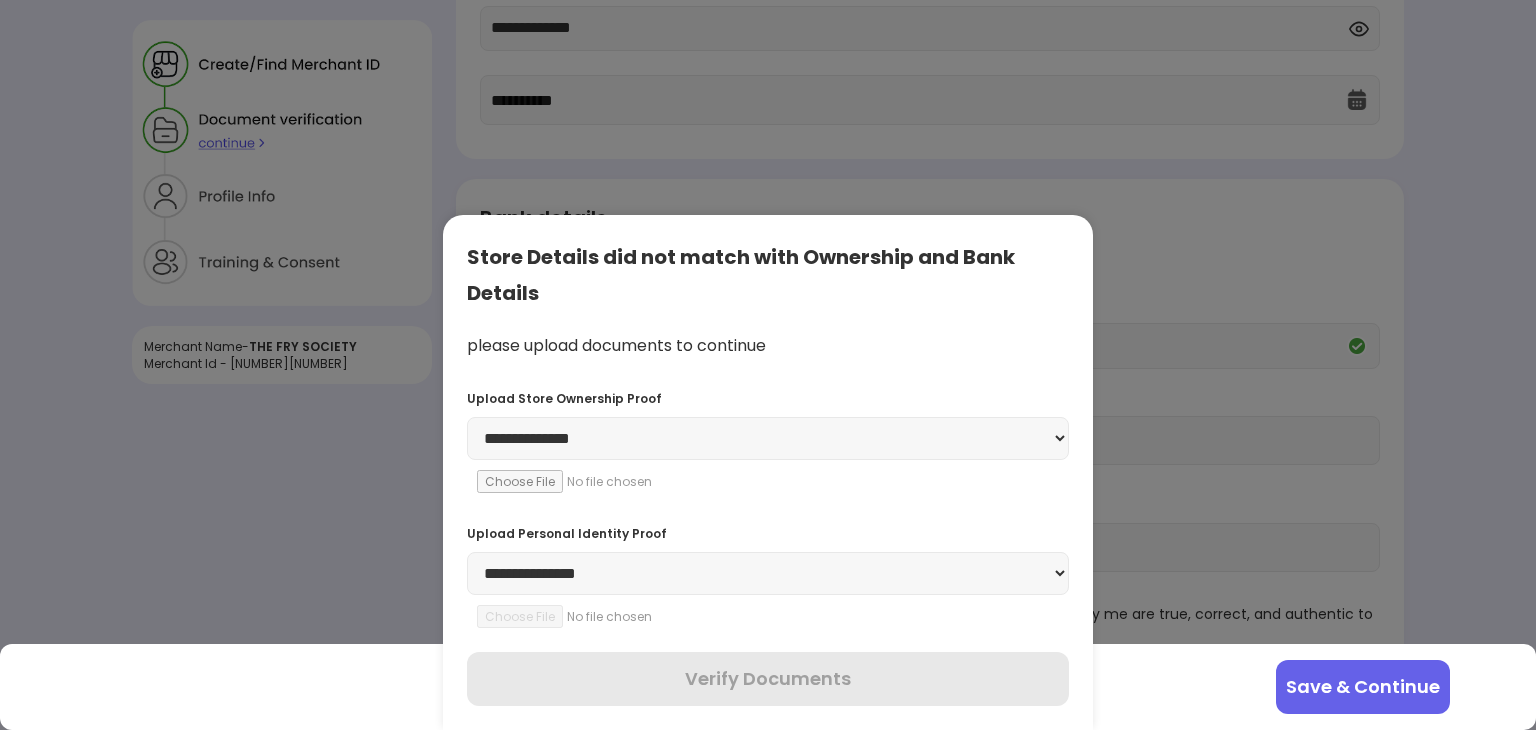 click on "**********" at bounding box center [768, 472] 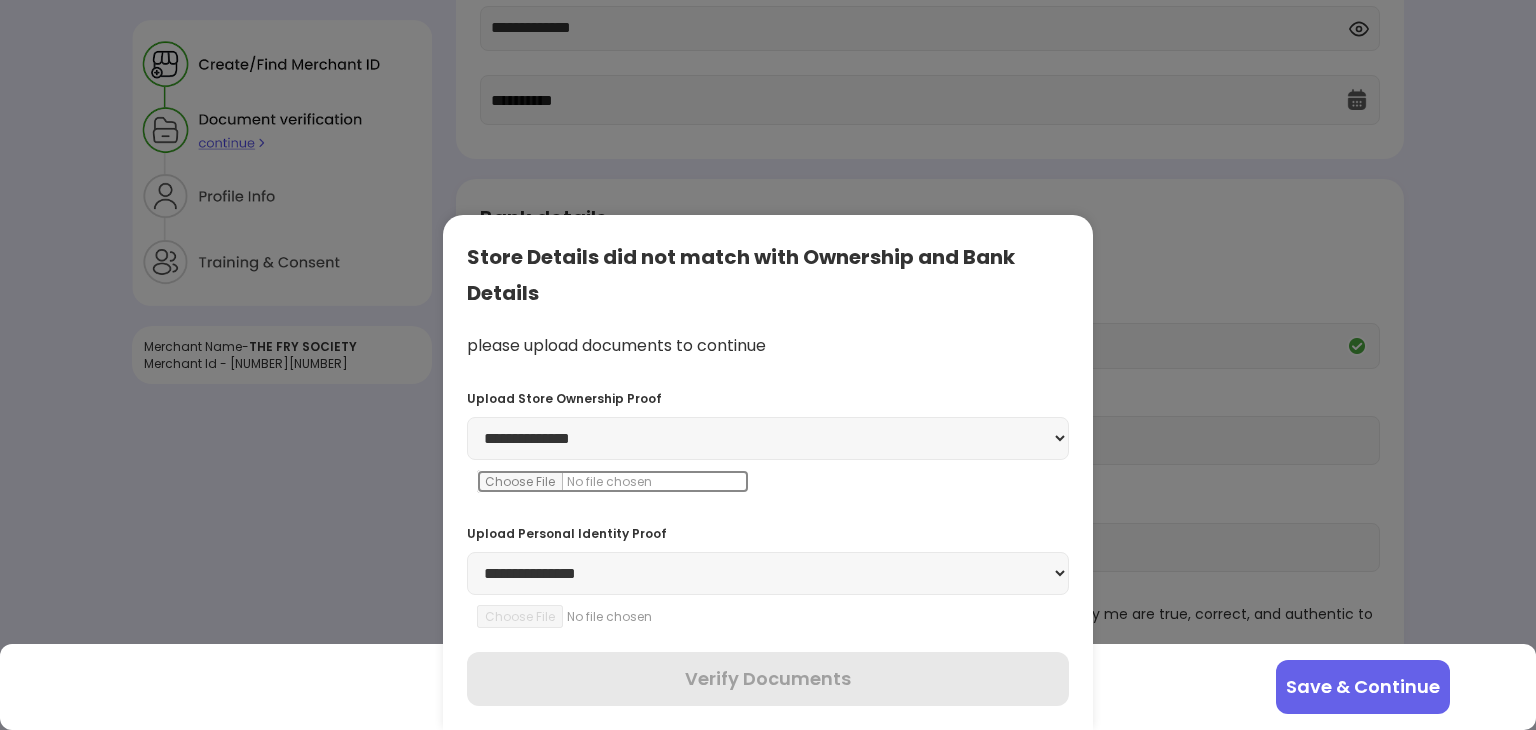 click at bounding box center [613, 481] 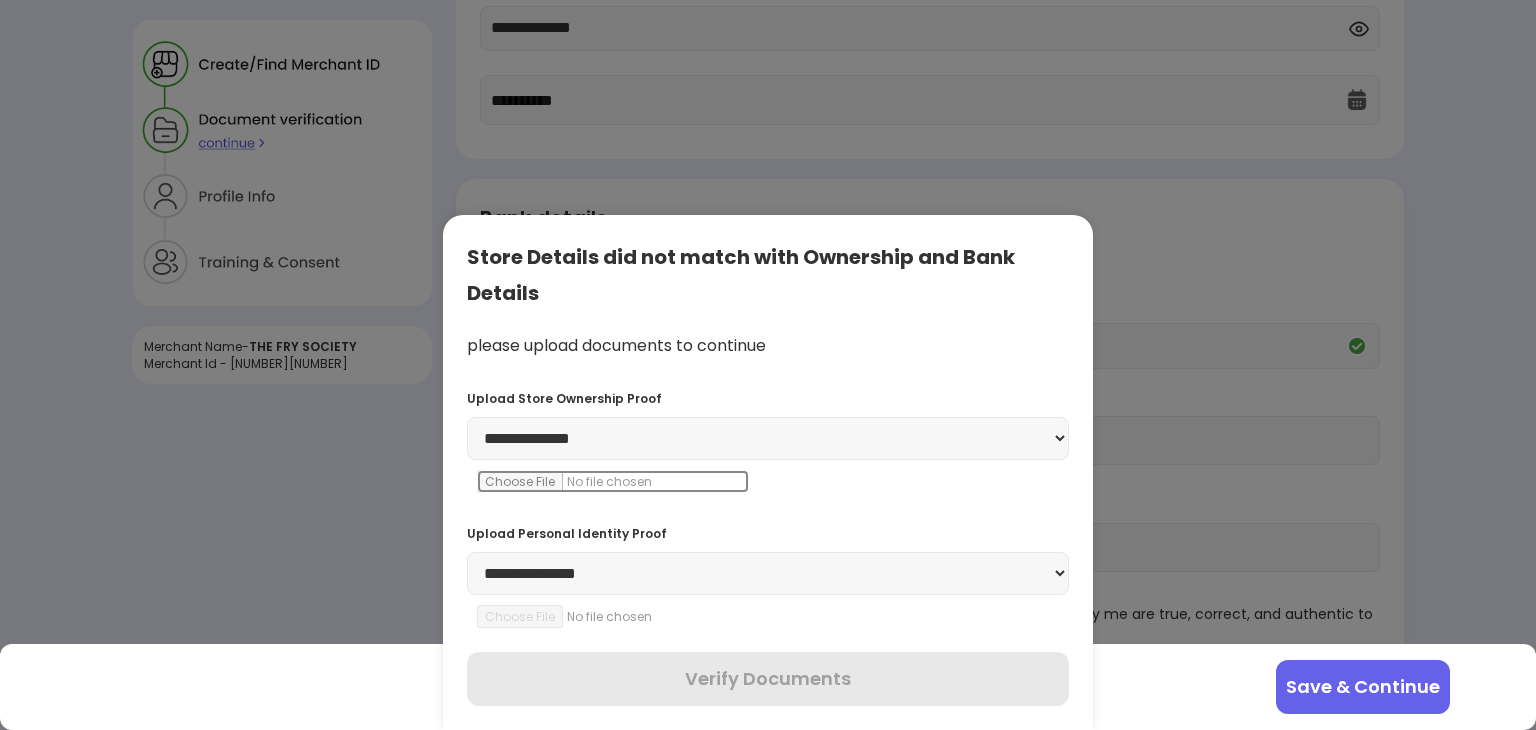 type on "**********" 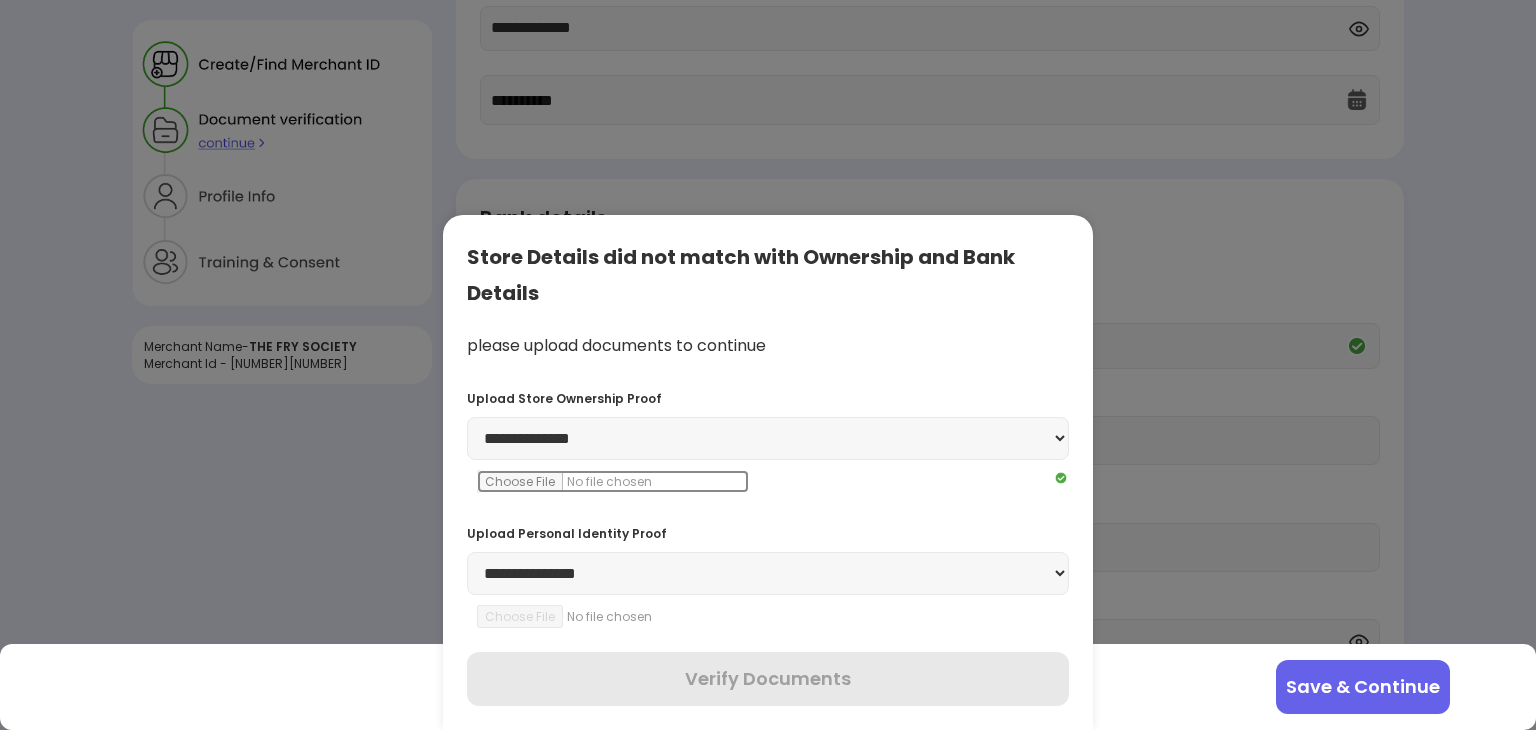 scroll, scrollTop: 356, scrollLeft: 0, axis: vertical 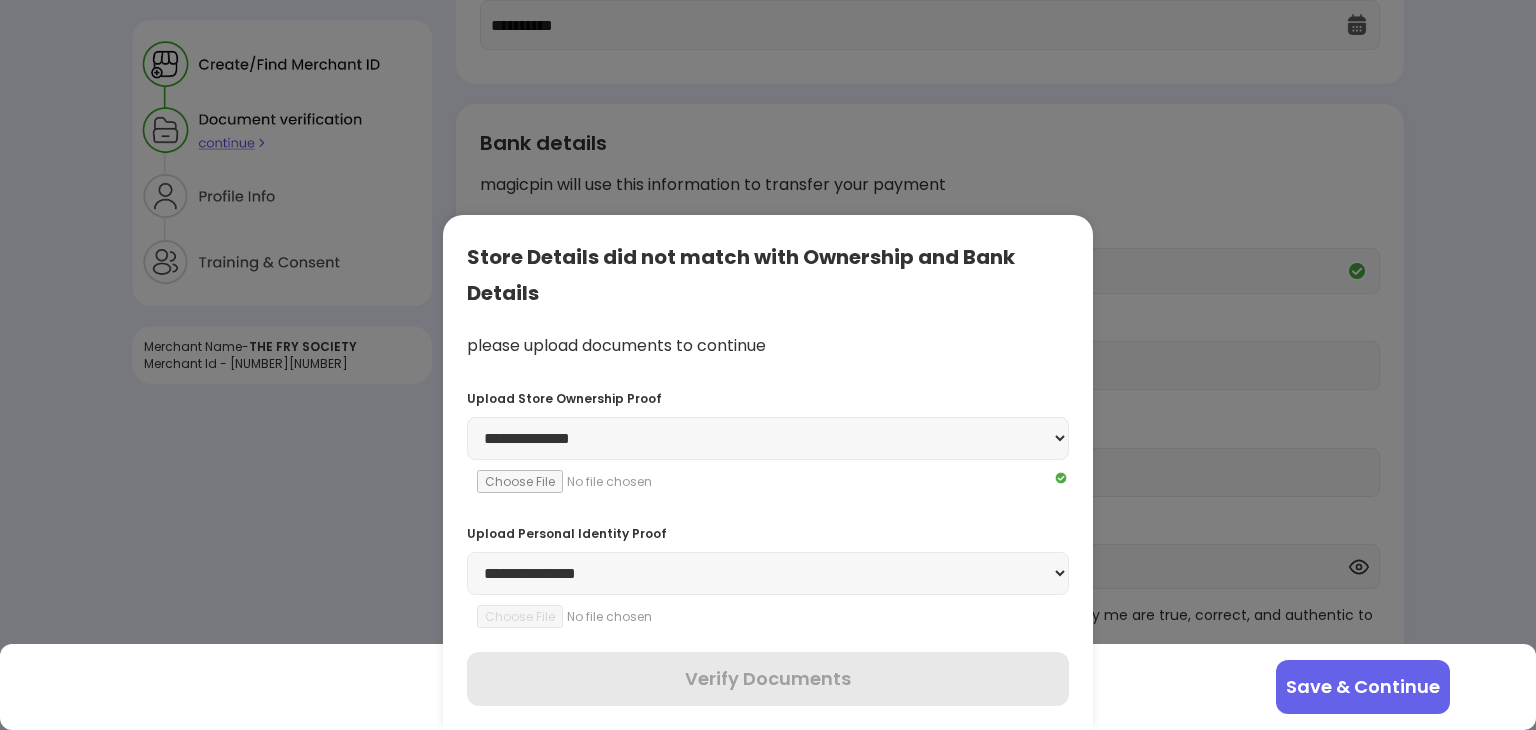 click on "**********" at bounding box center [768, 573] 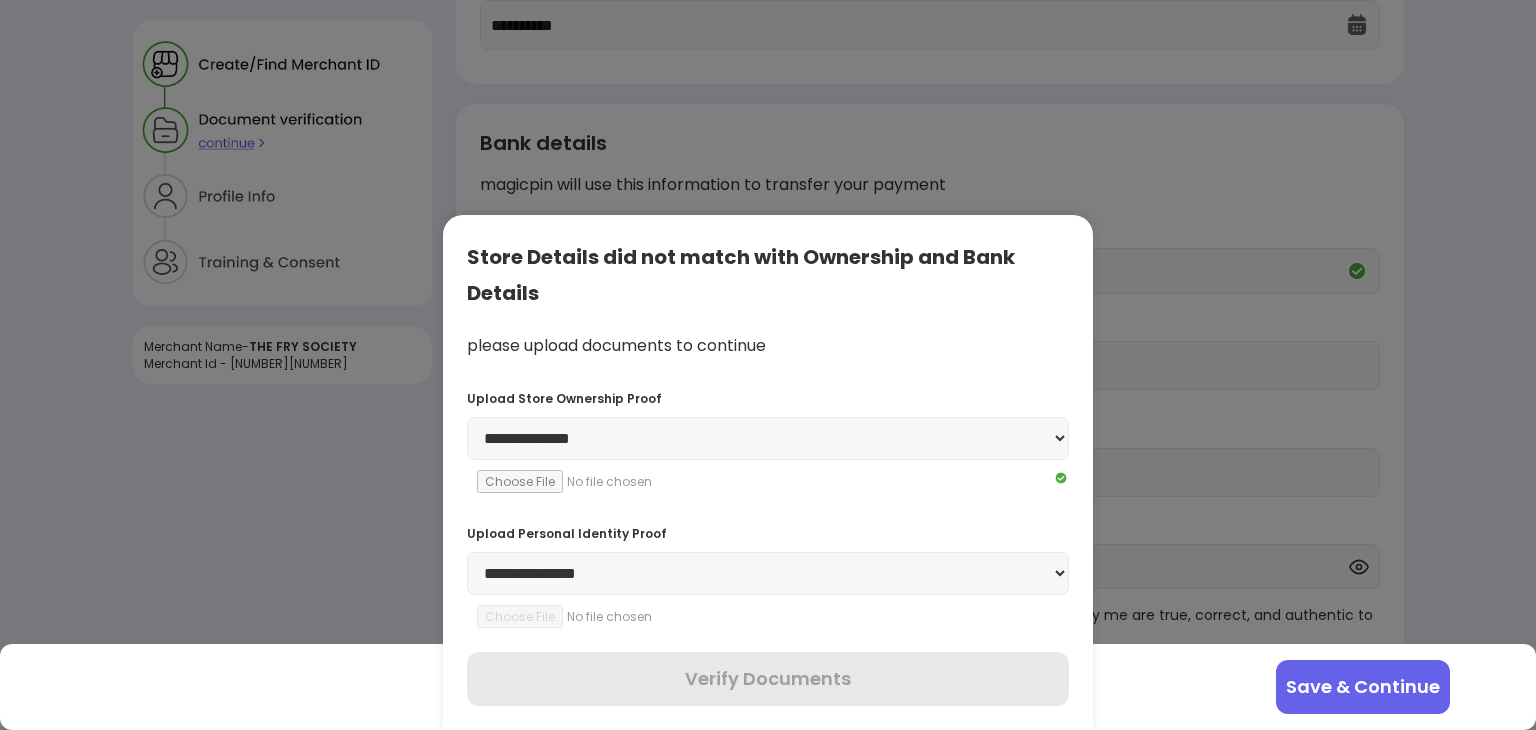 select on "******" 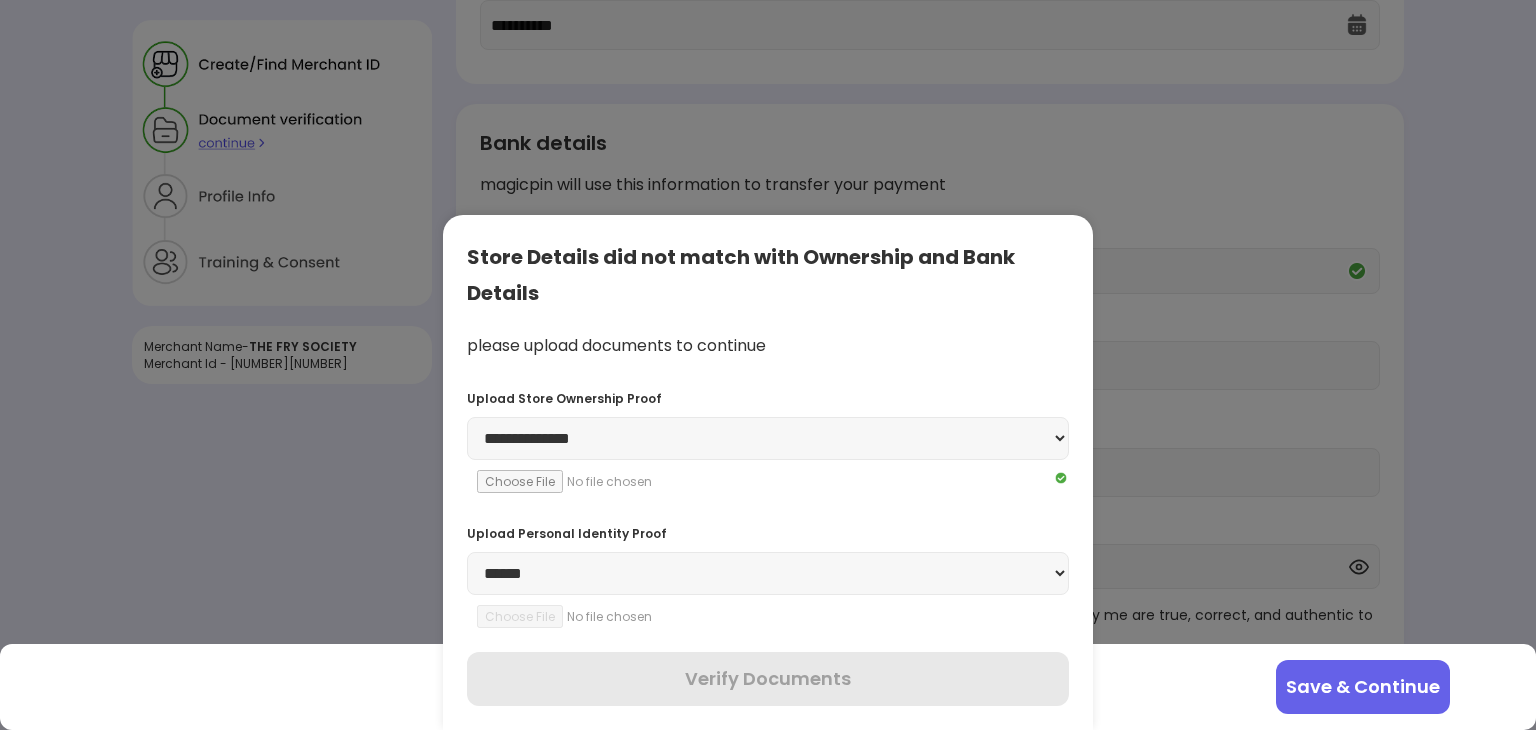click on "**********" at bounding box center [768, 573] 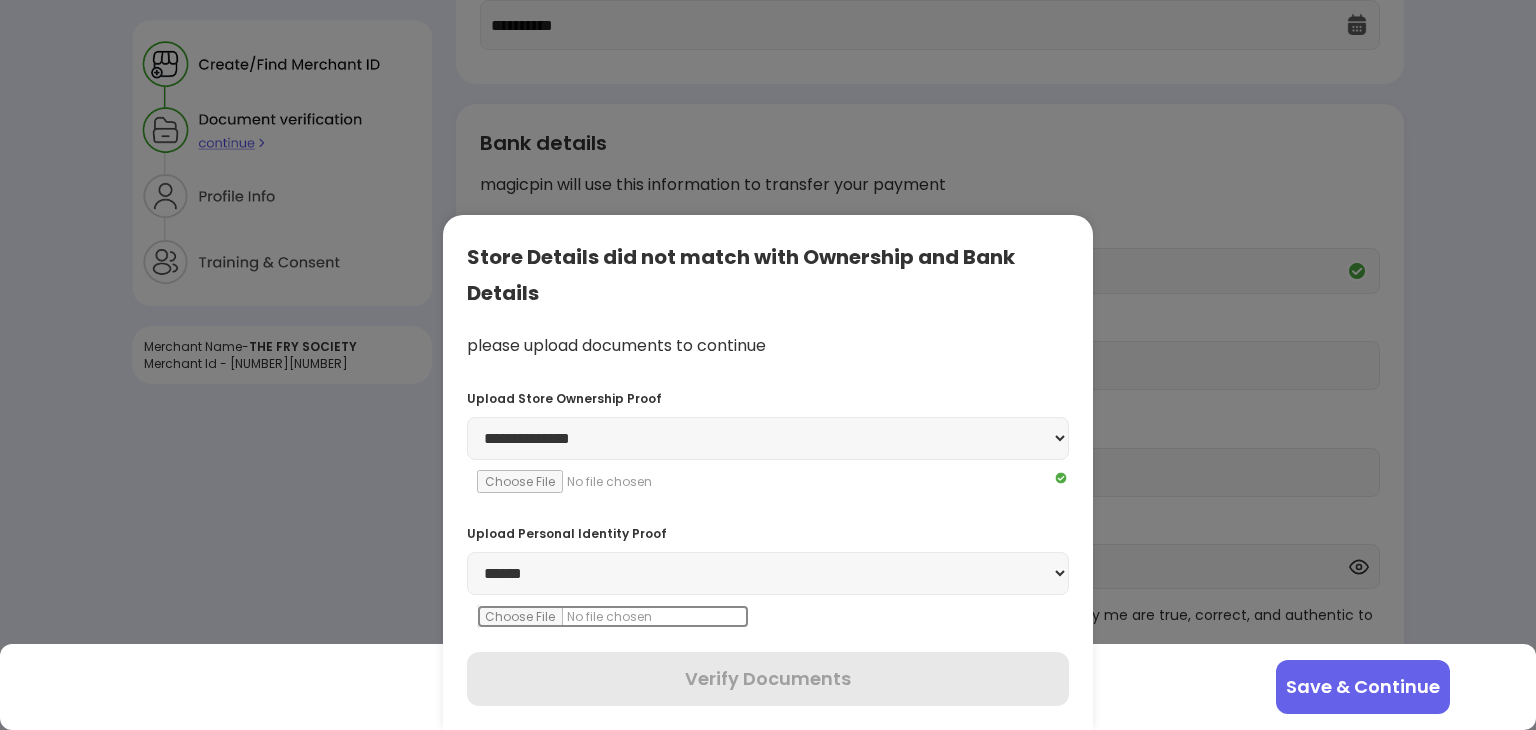 click at bounding box center (613, 616) 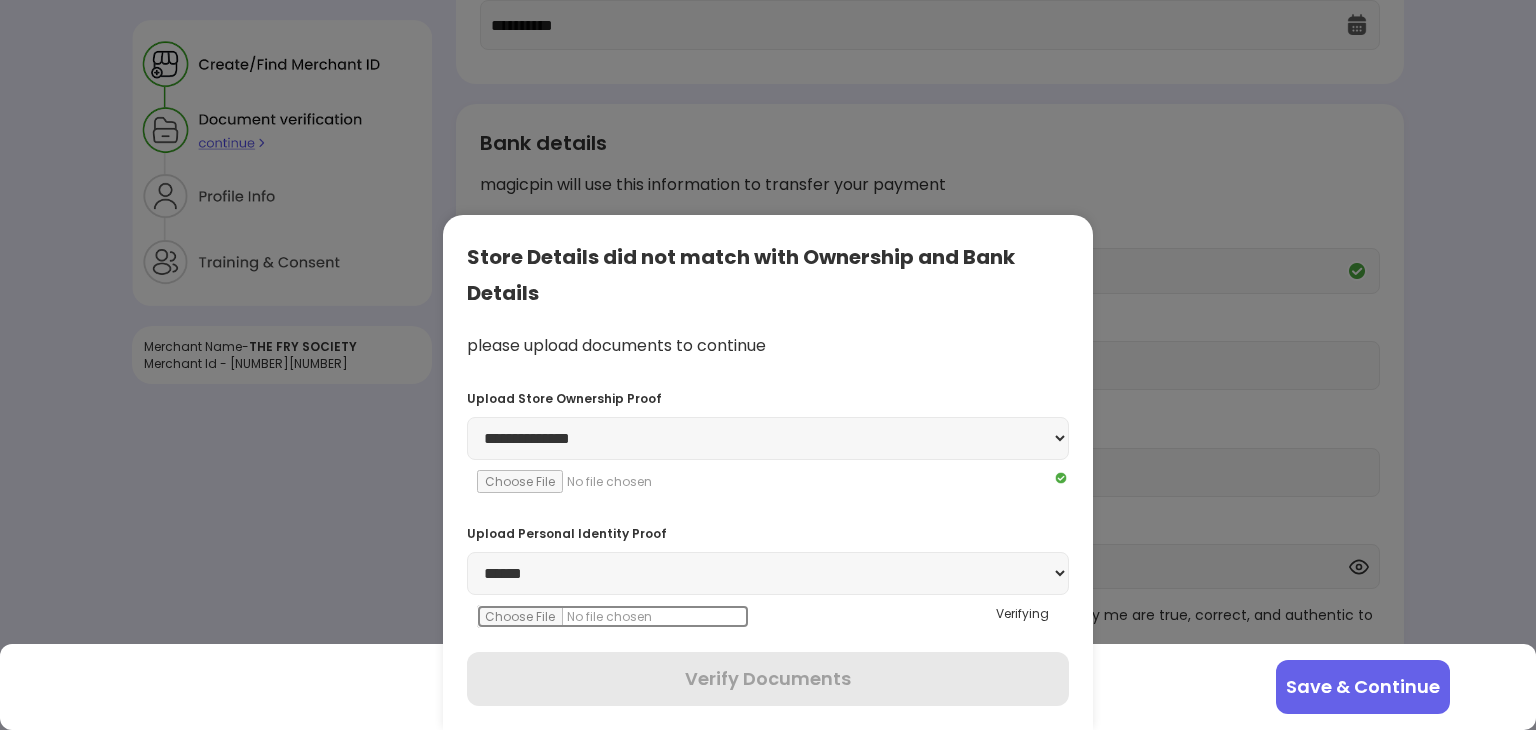 scroll, scrollTop: 432, scrollLeft: 0, axis: vertical 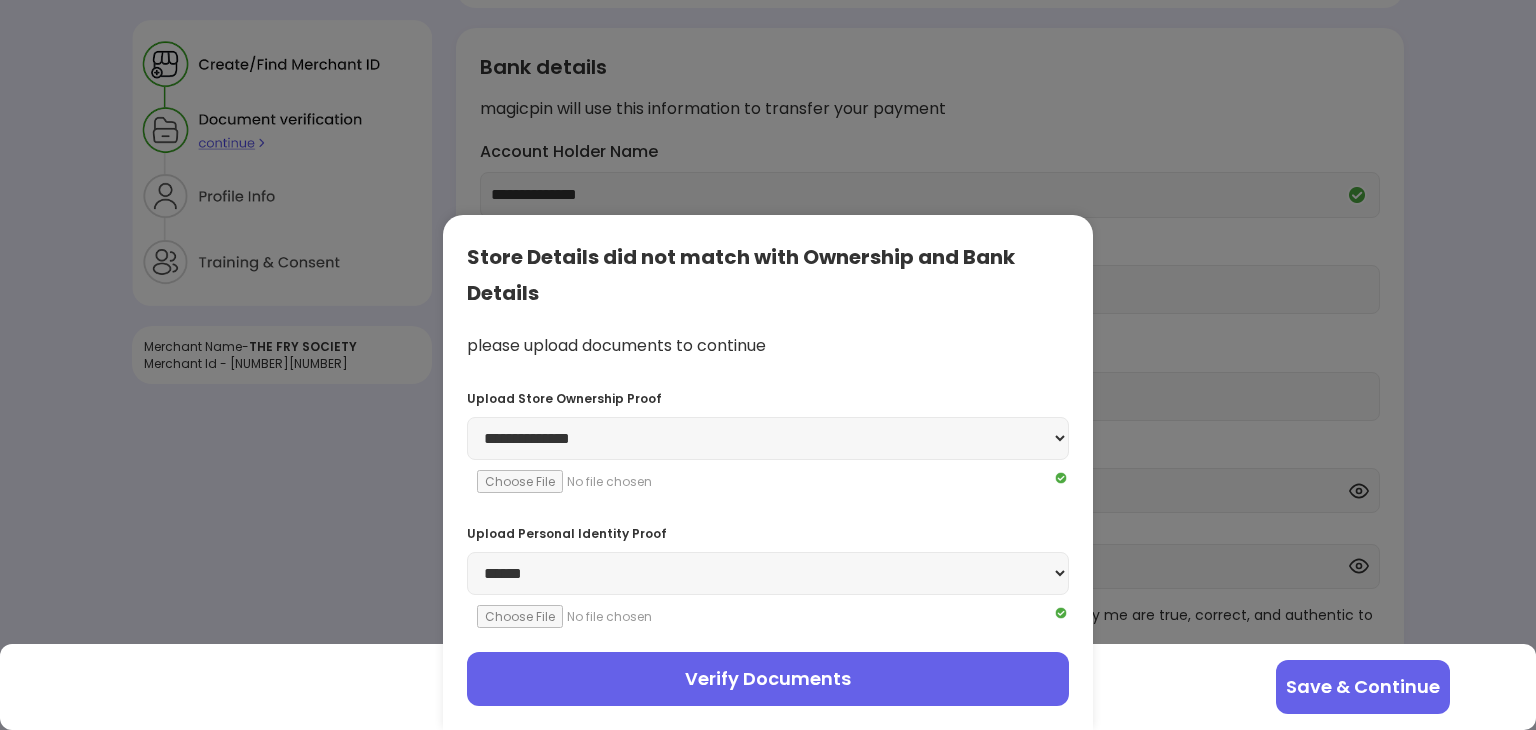 click on "Verify Documents" at bounding box center [768, 679] 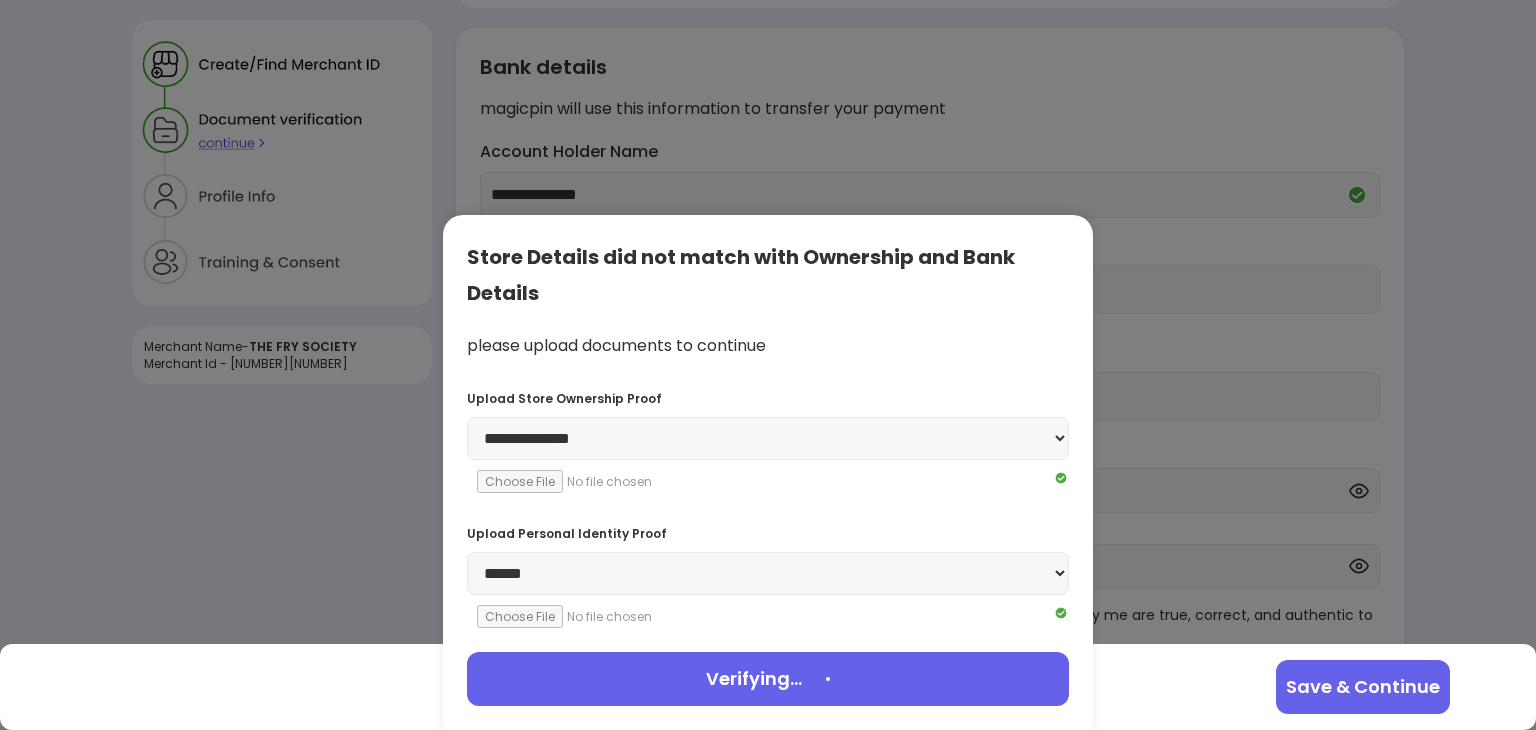 scroll, scrollTop: 55, scrollLeft: 0, axis: vertical 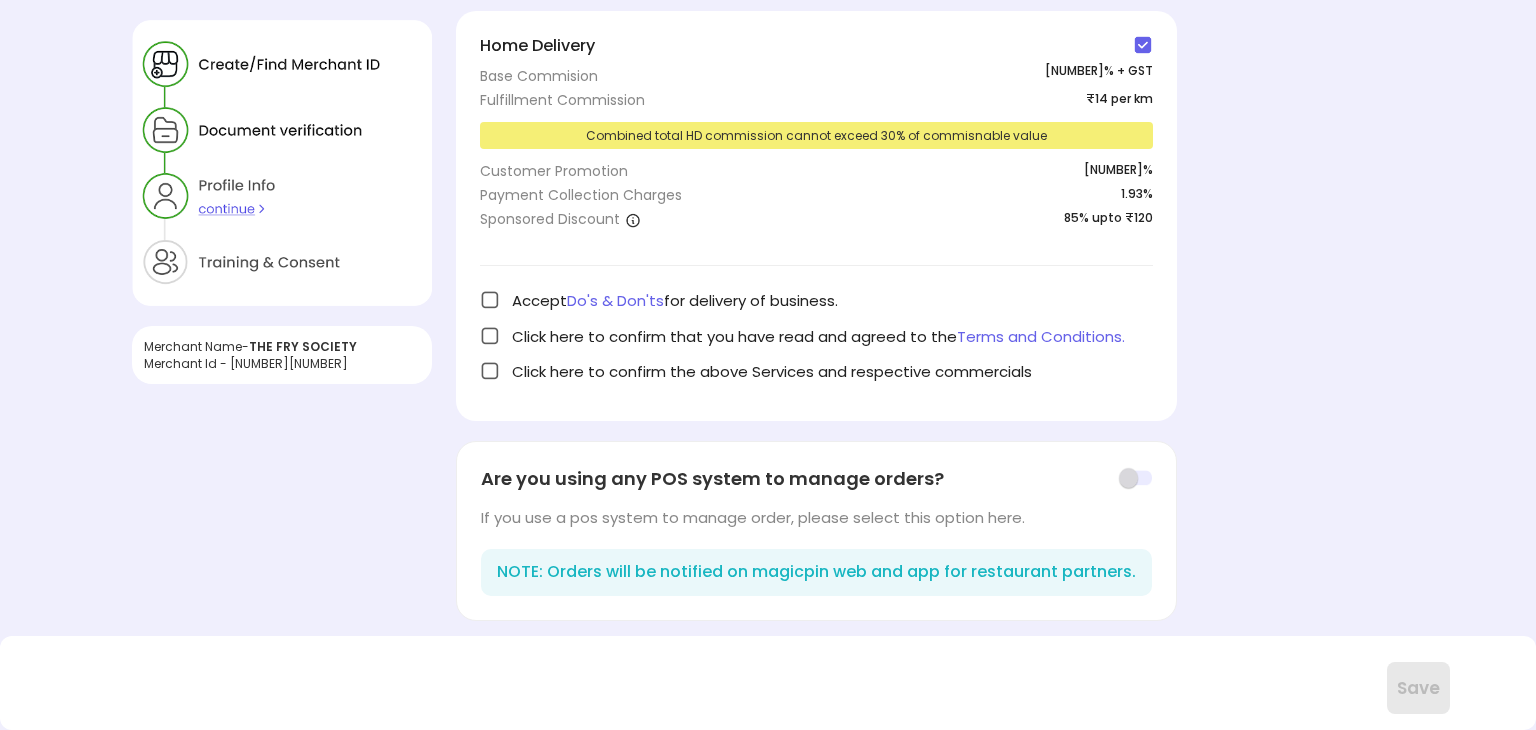 click at bounding box center (490, 300) 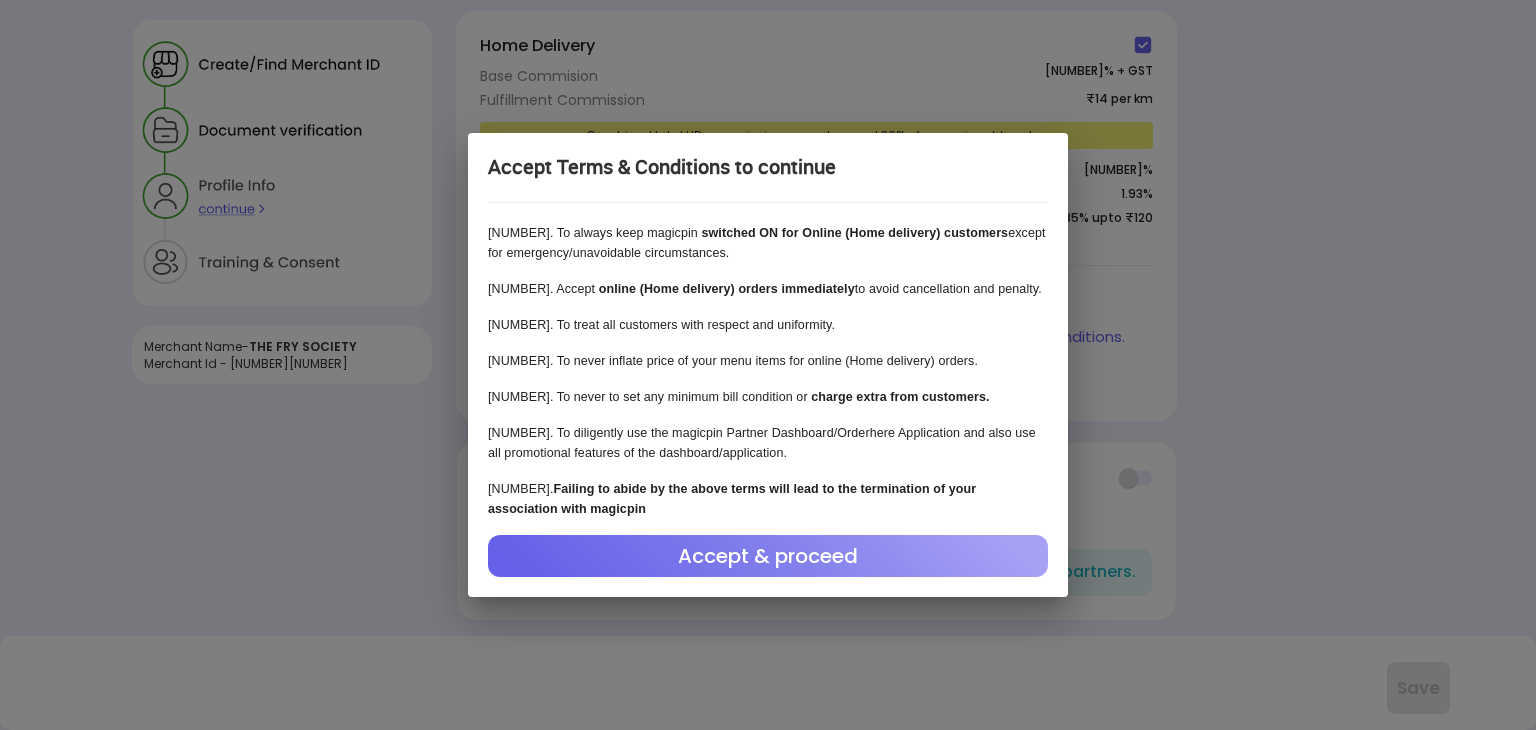 click on "Accept & proceed" at bounding box center [768, 556] 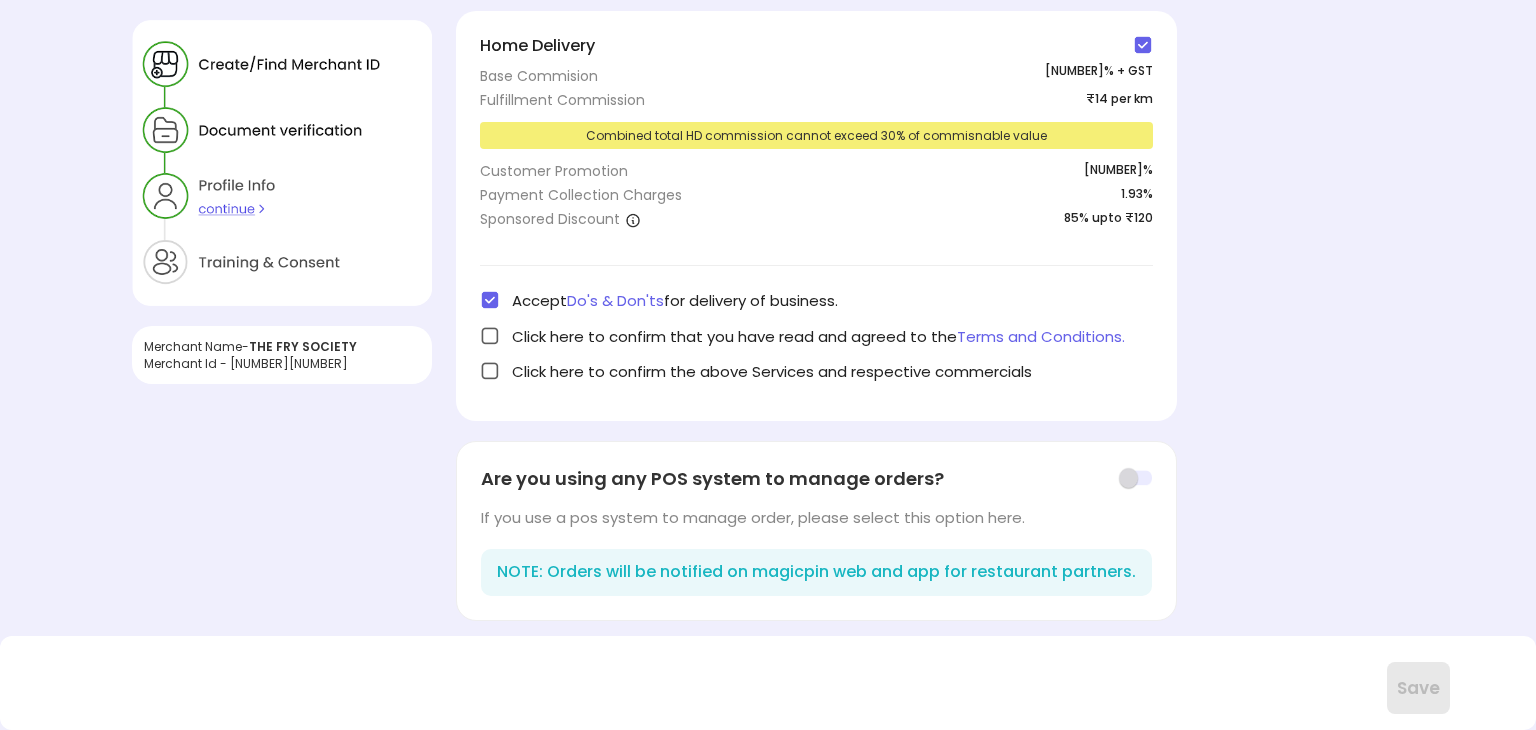 click at bounding box center [490, 336] 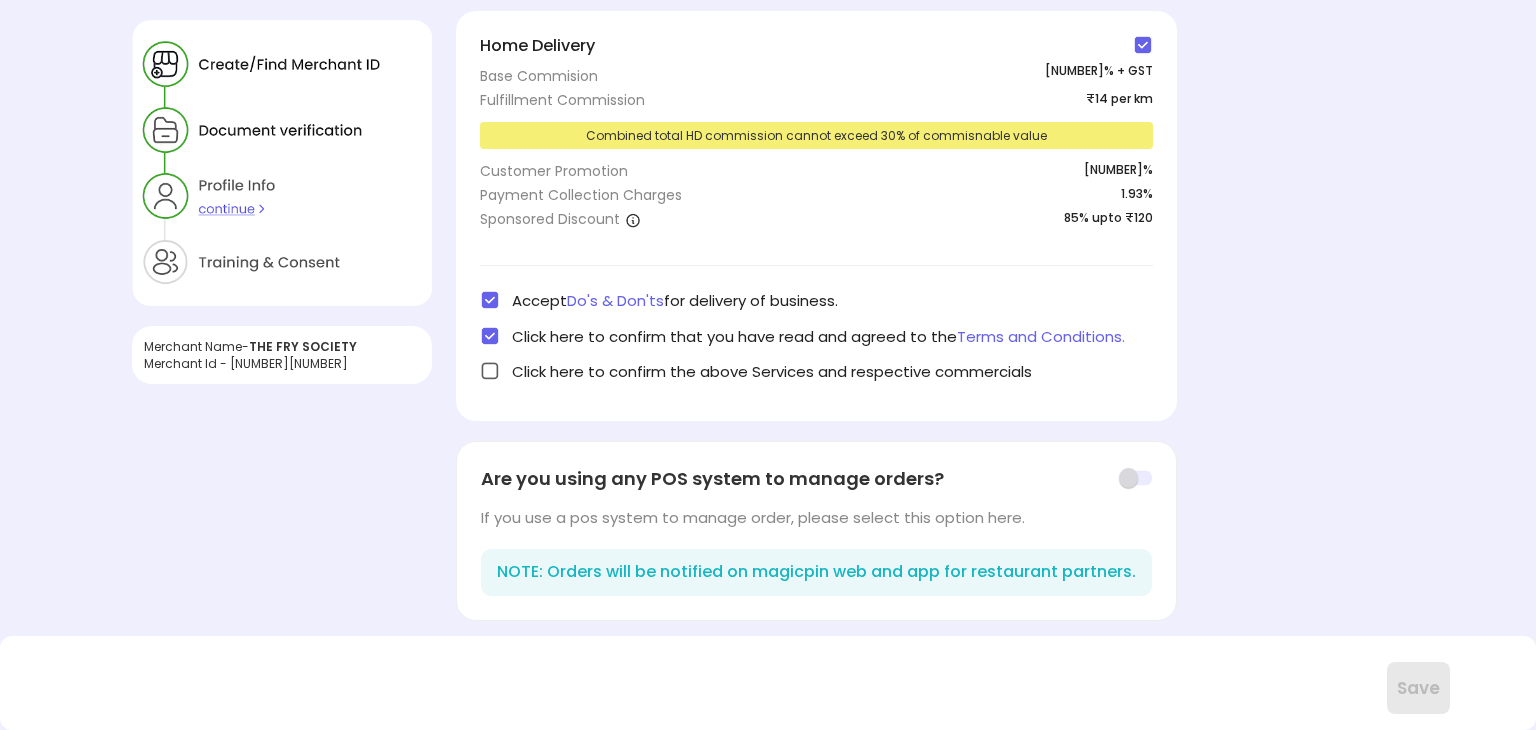 click at bounding box center (490, 371) 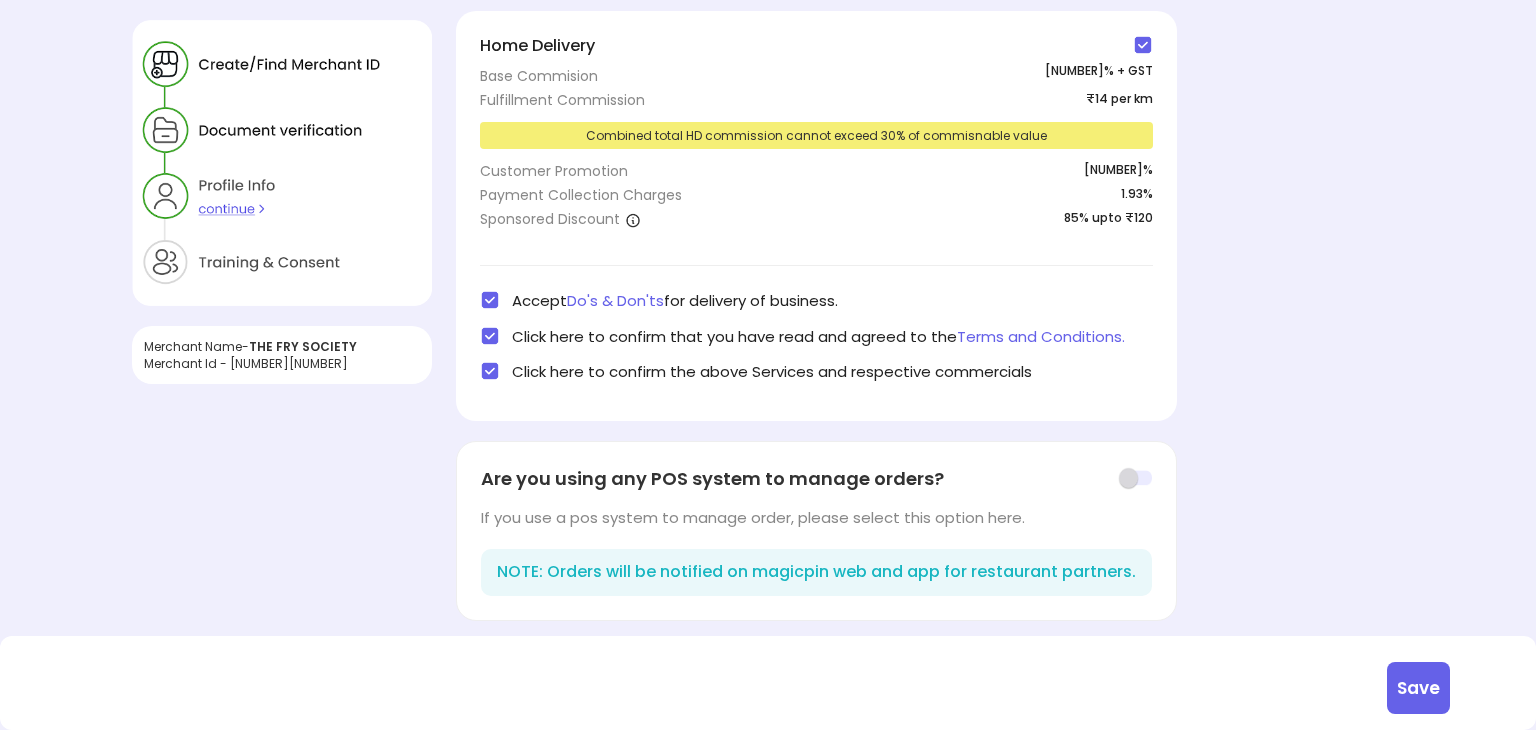 click on "Save" at bounding box center [1418, 688] 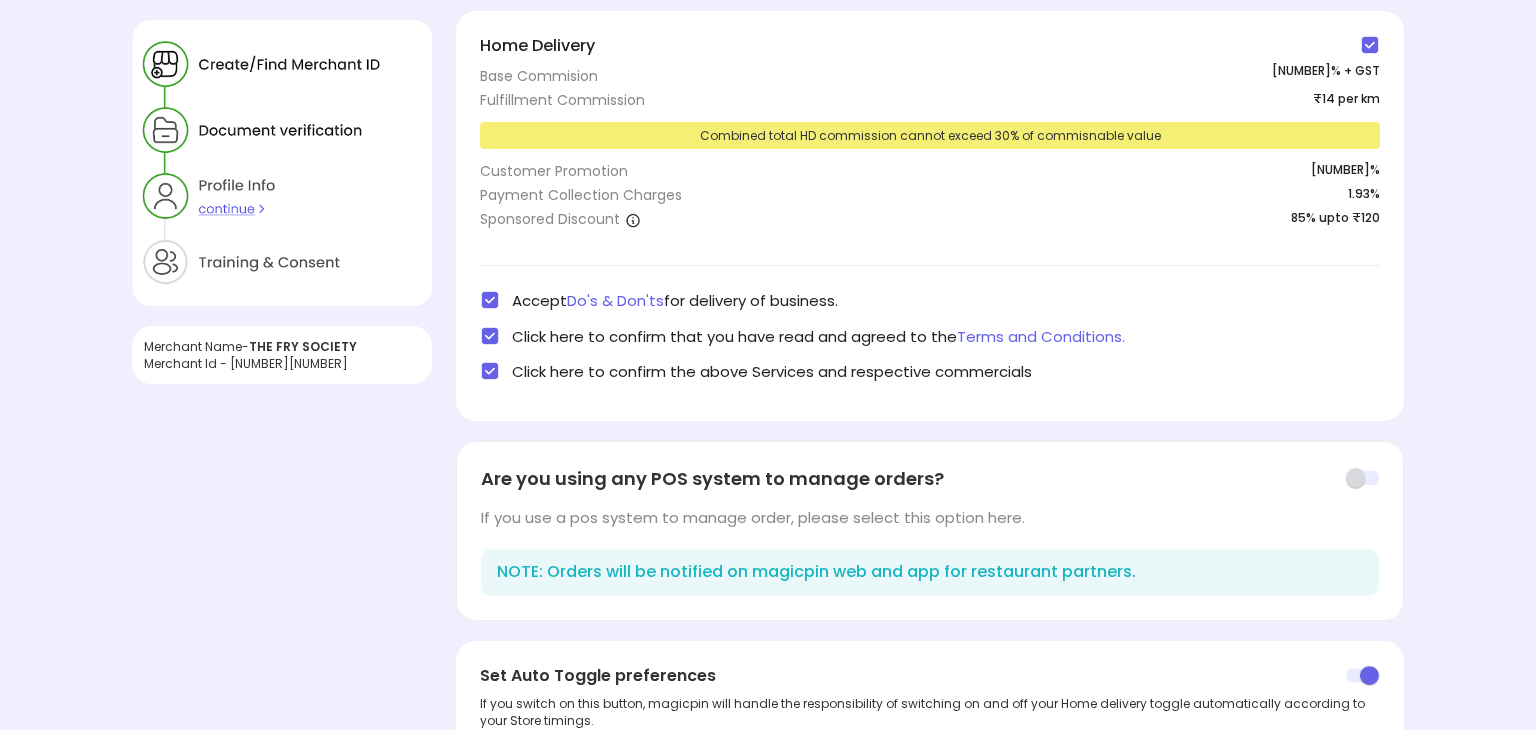 scroll, scrollTop: 212, scrollLeft: 0, axis: vertical 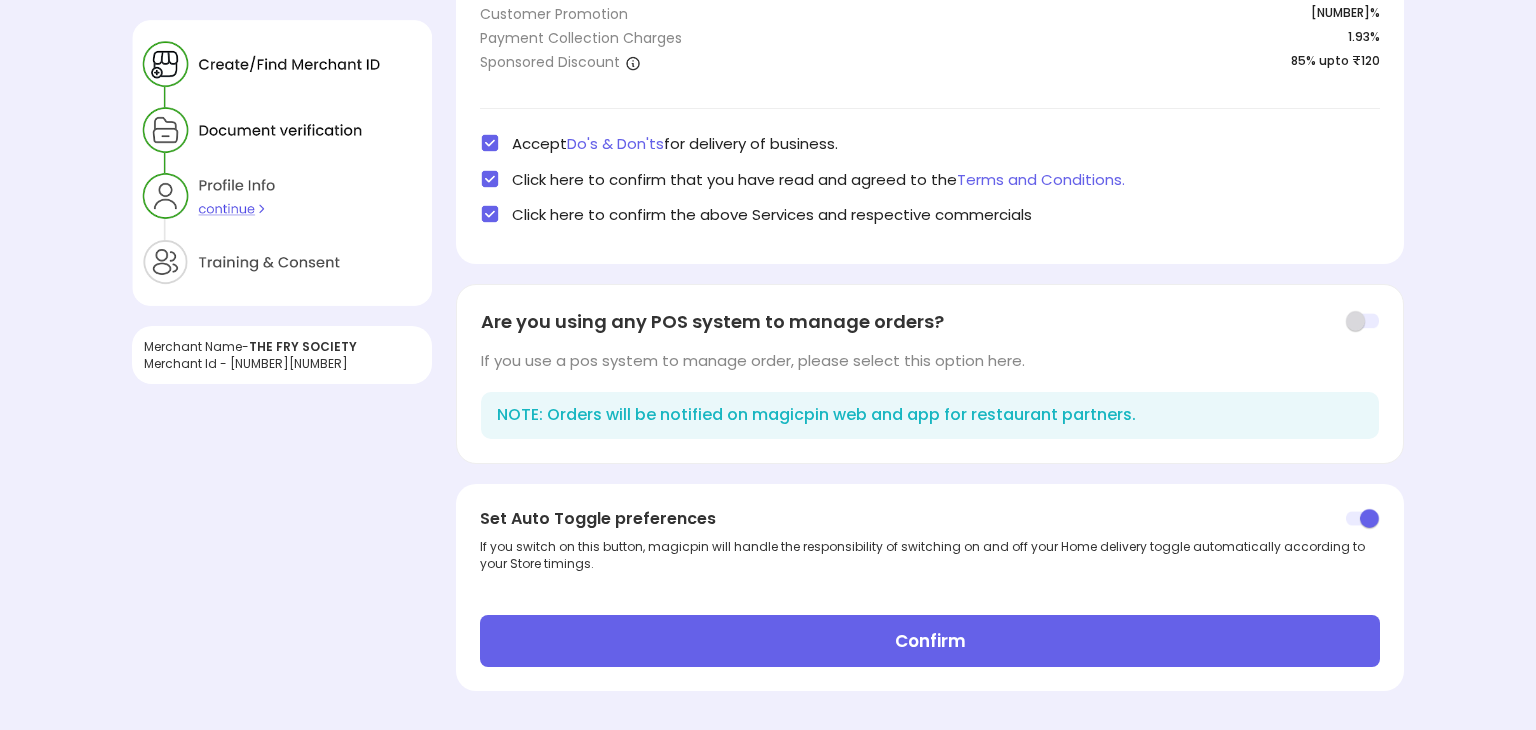 click on "Confirm" at bounding box center (930, 641) 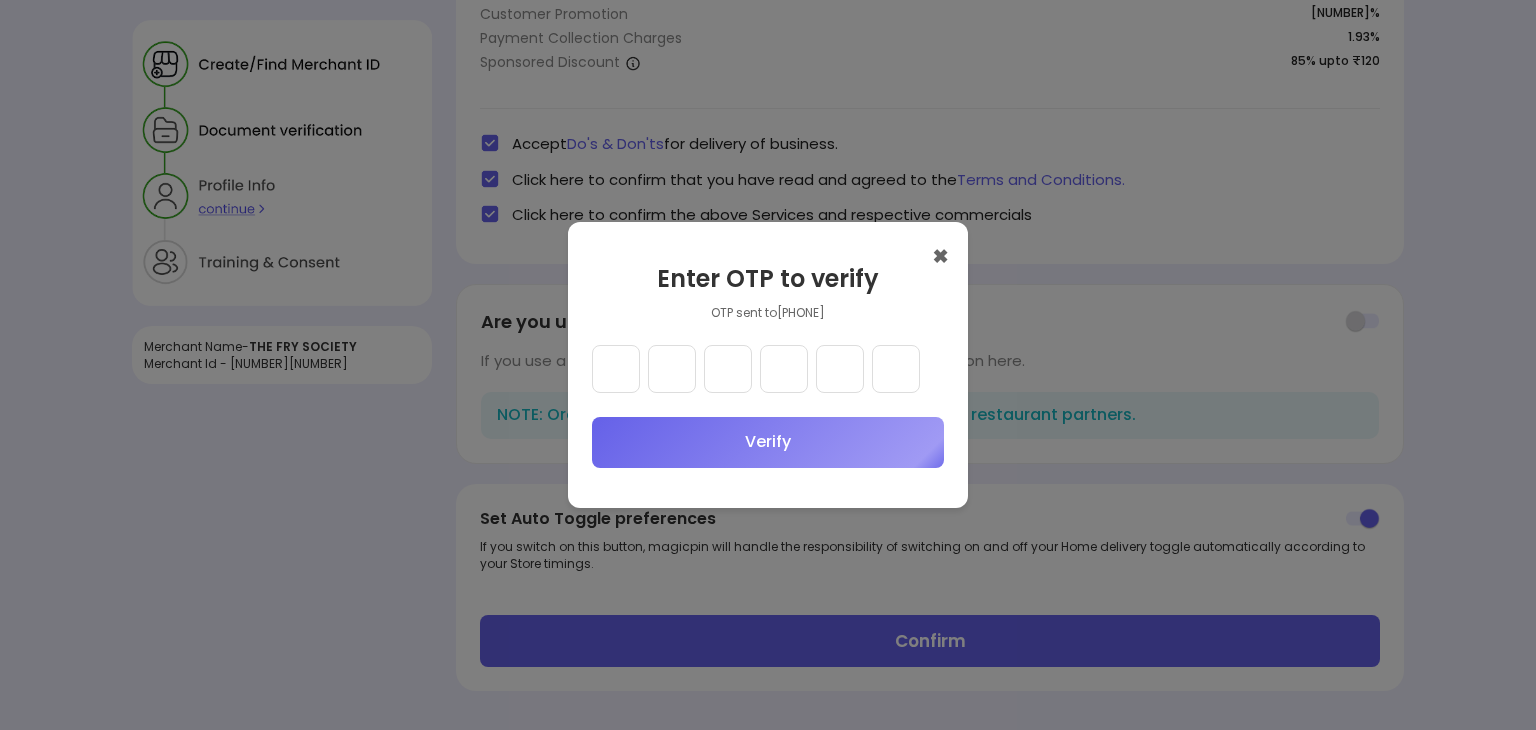 click at bounding box center [616, 369] 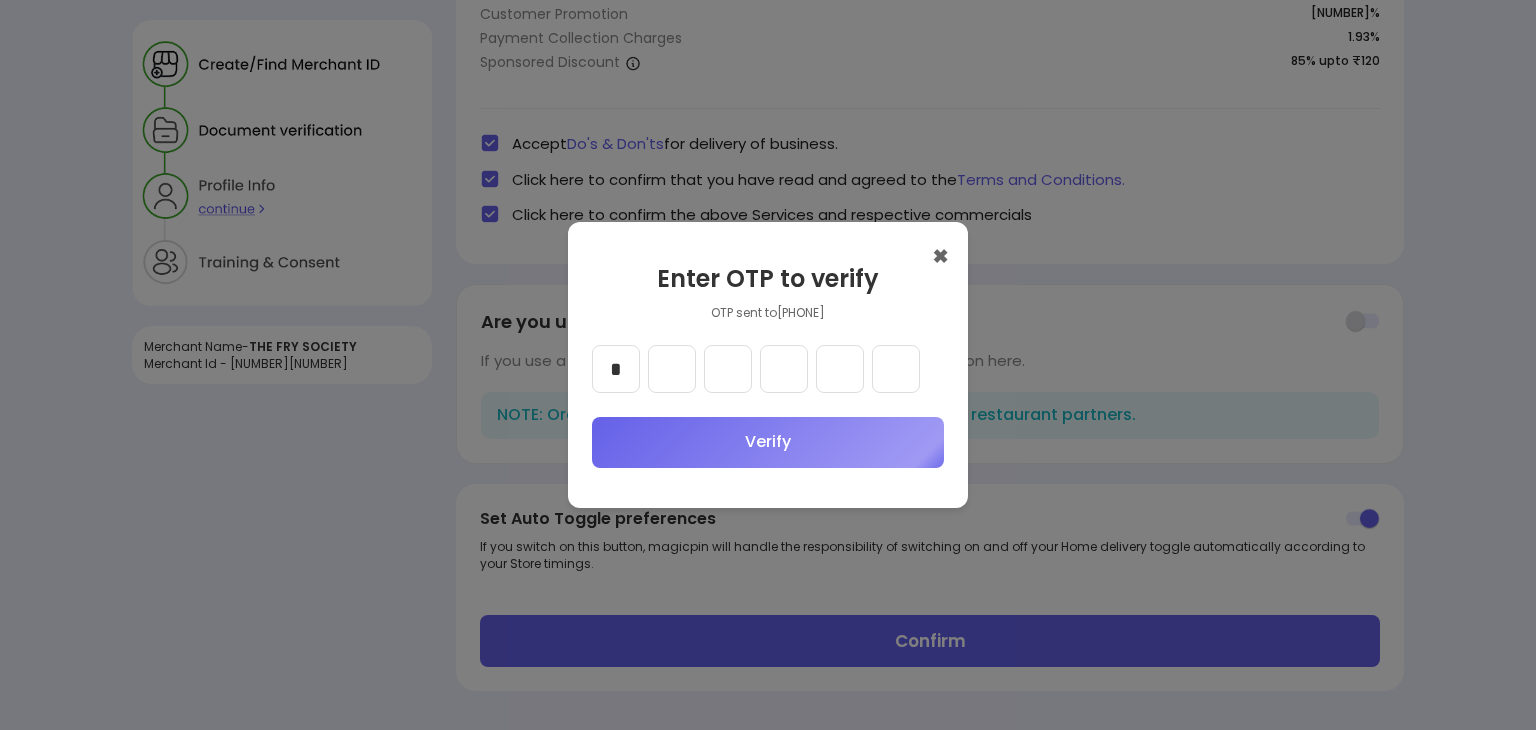 type on "*" 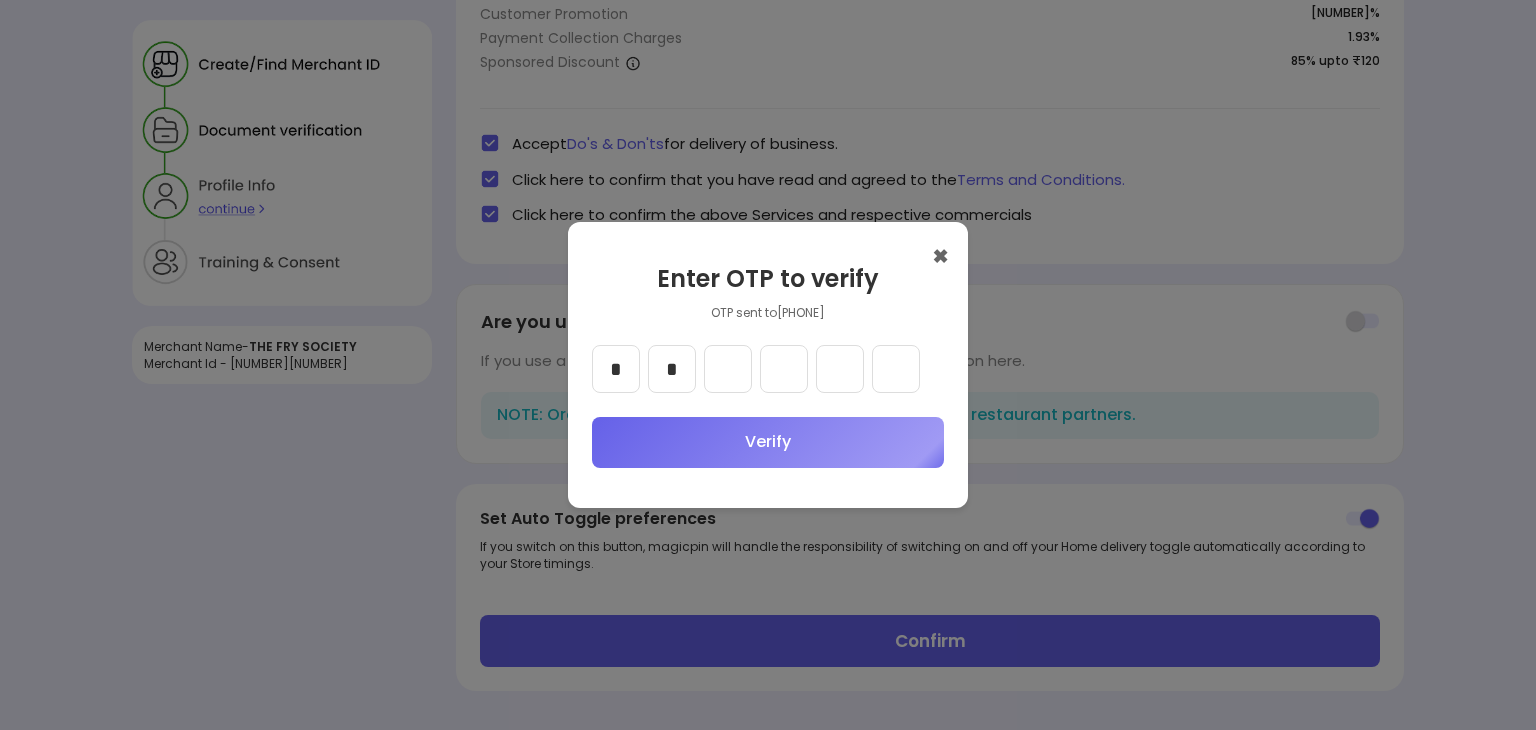 type on "*" 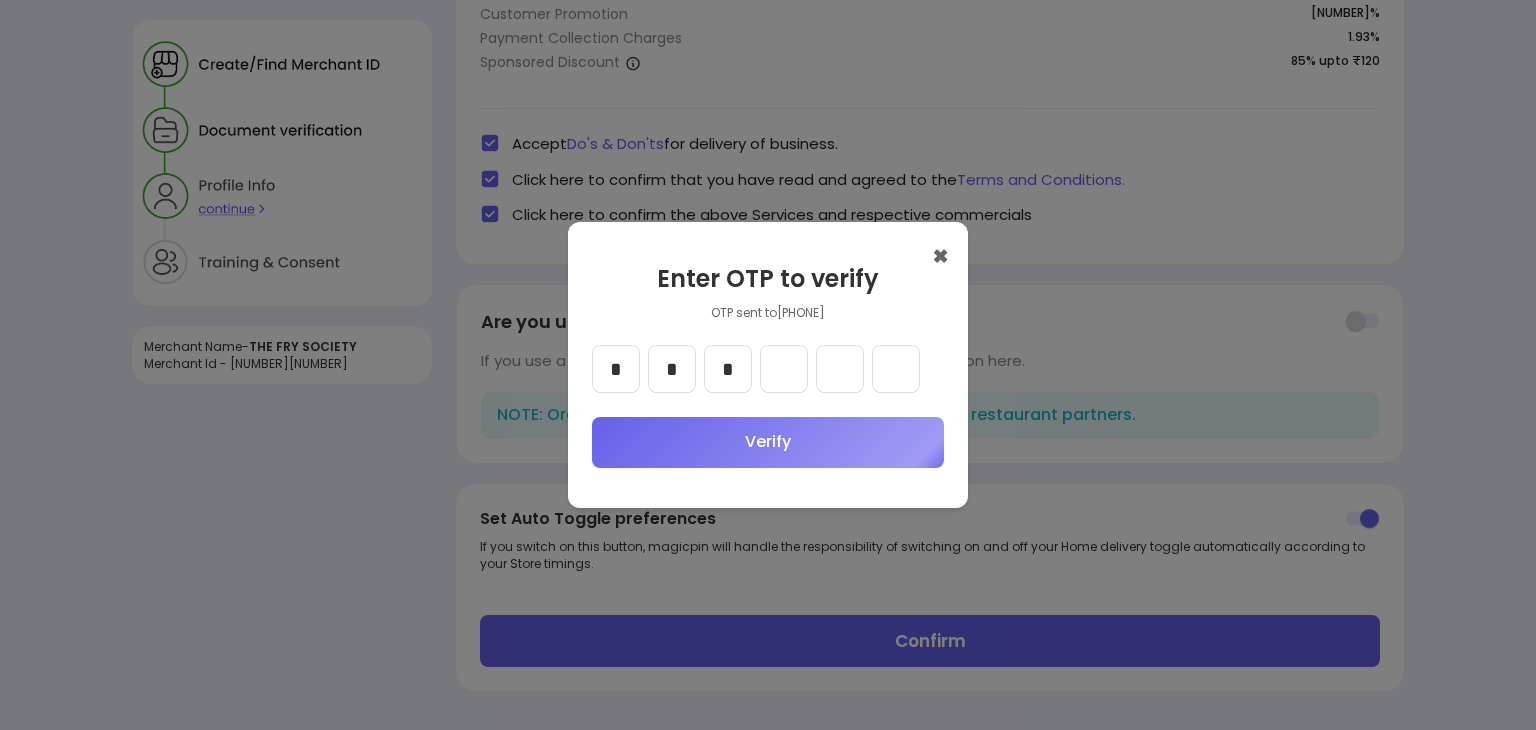 type on "*" 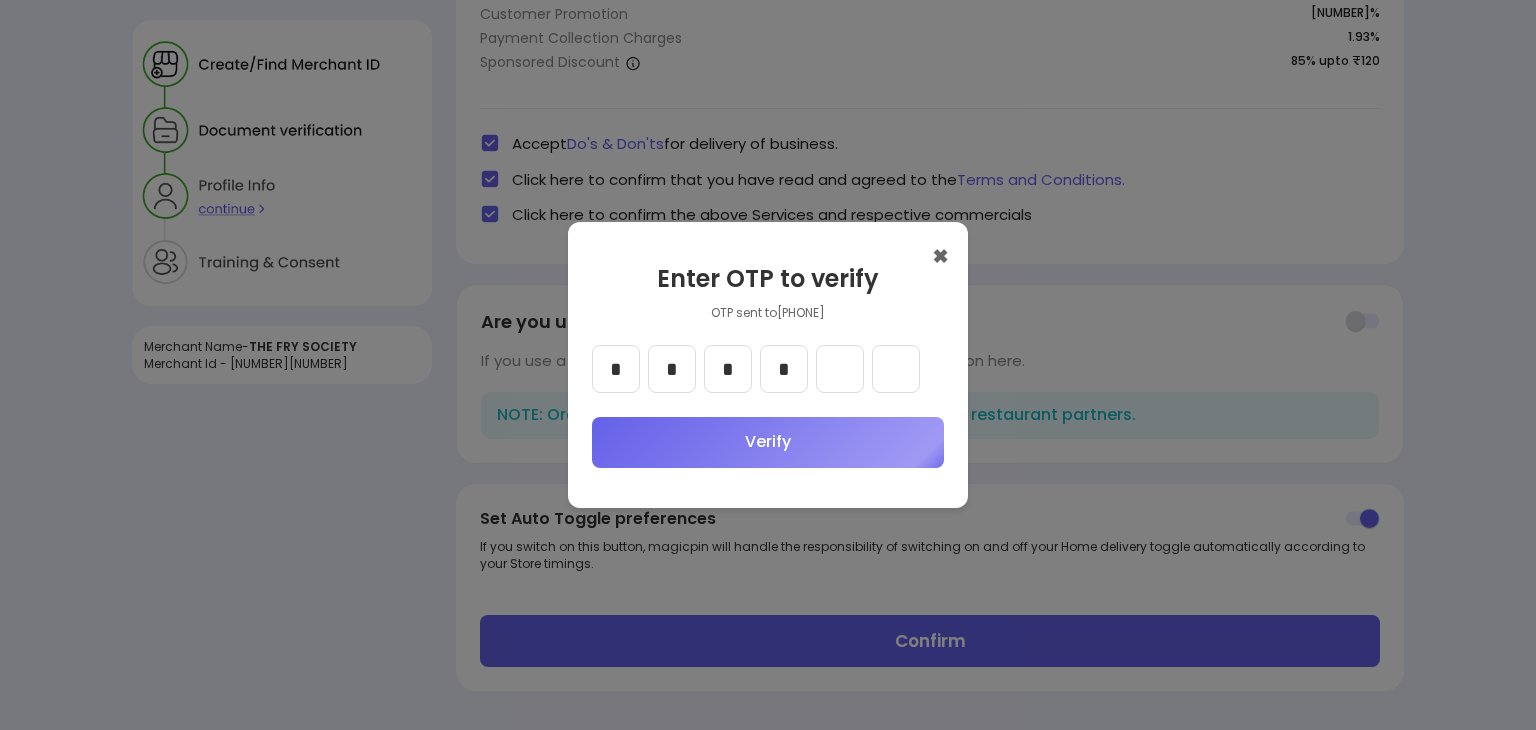type on "*" 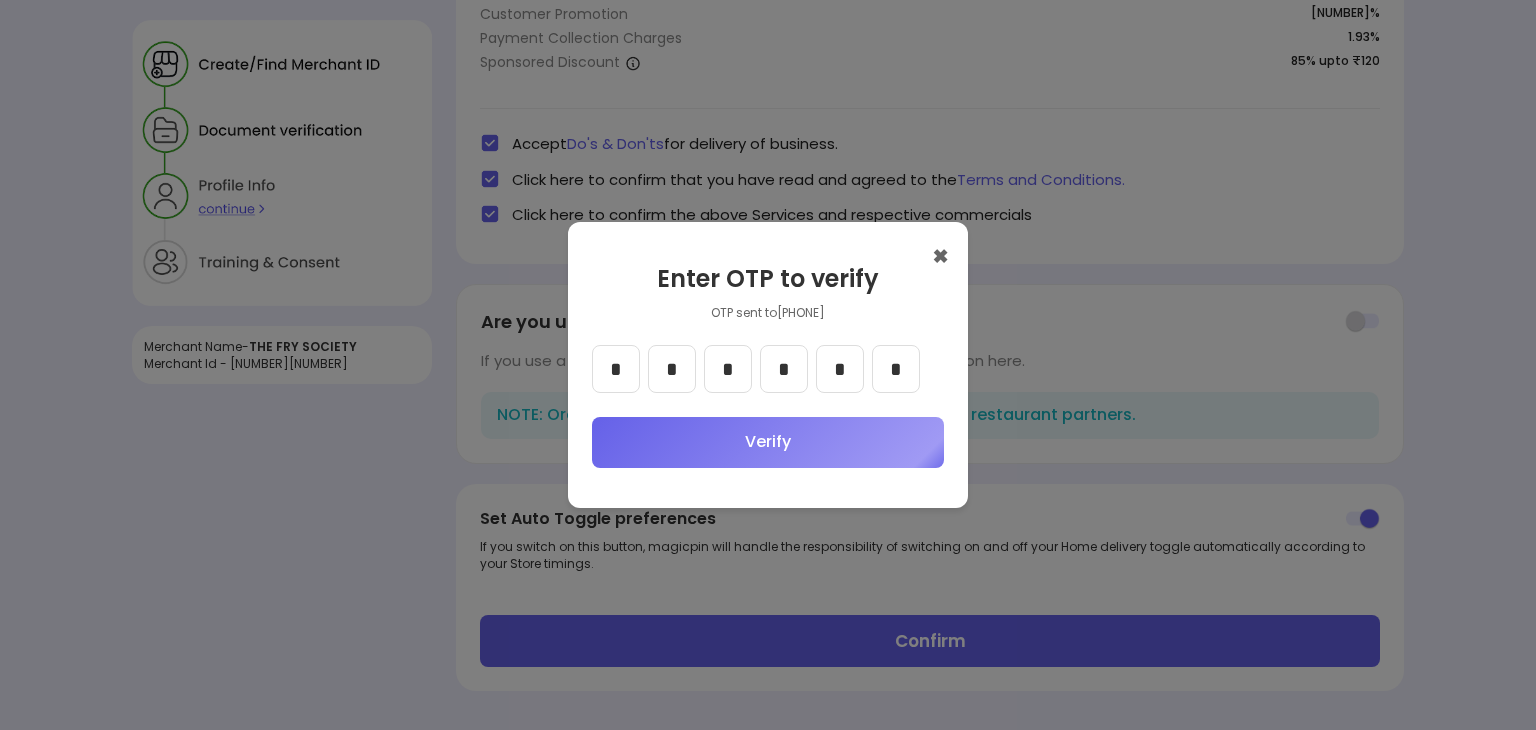 type on "*" 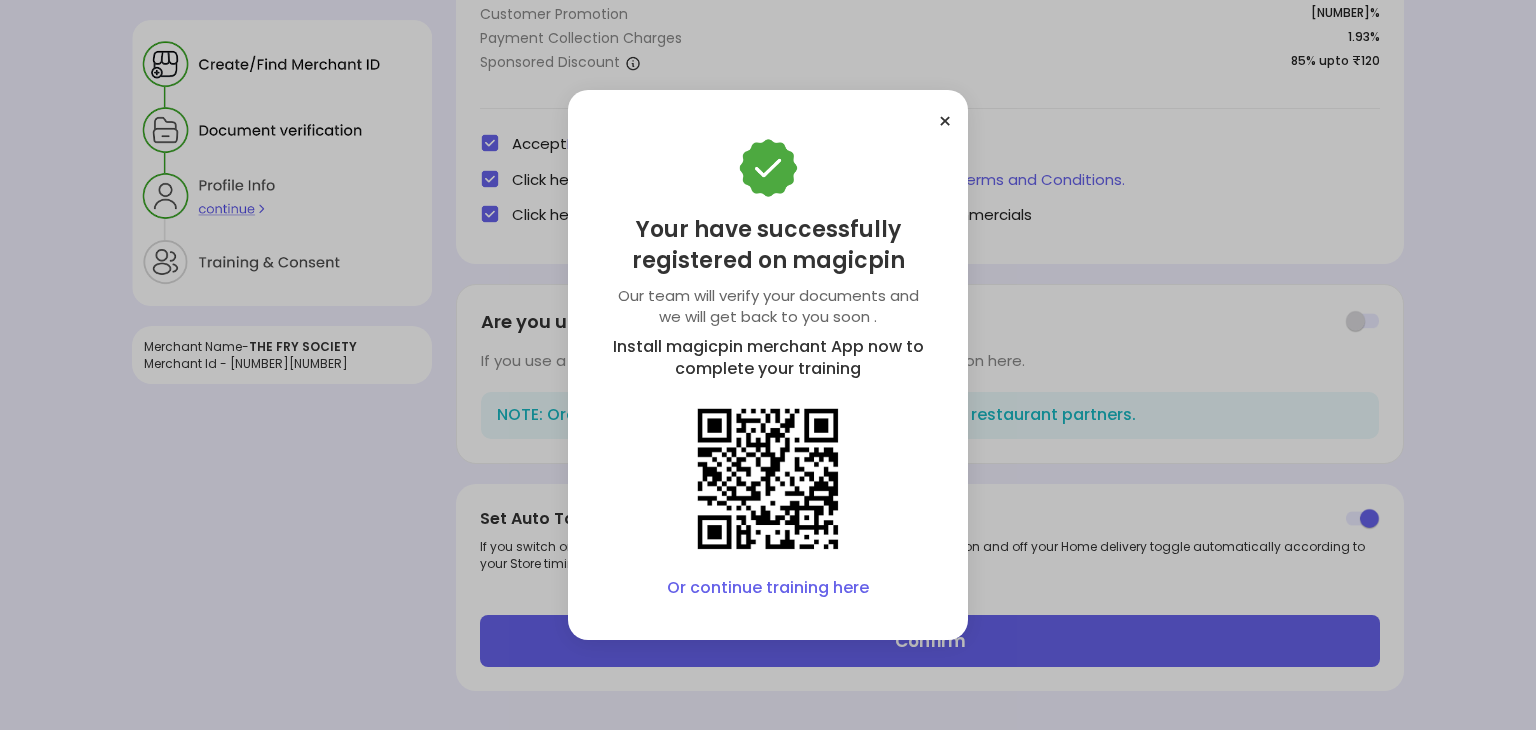 click on "Or continue training here" at bounding box center [768, 588] 